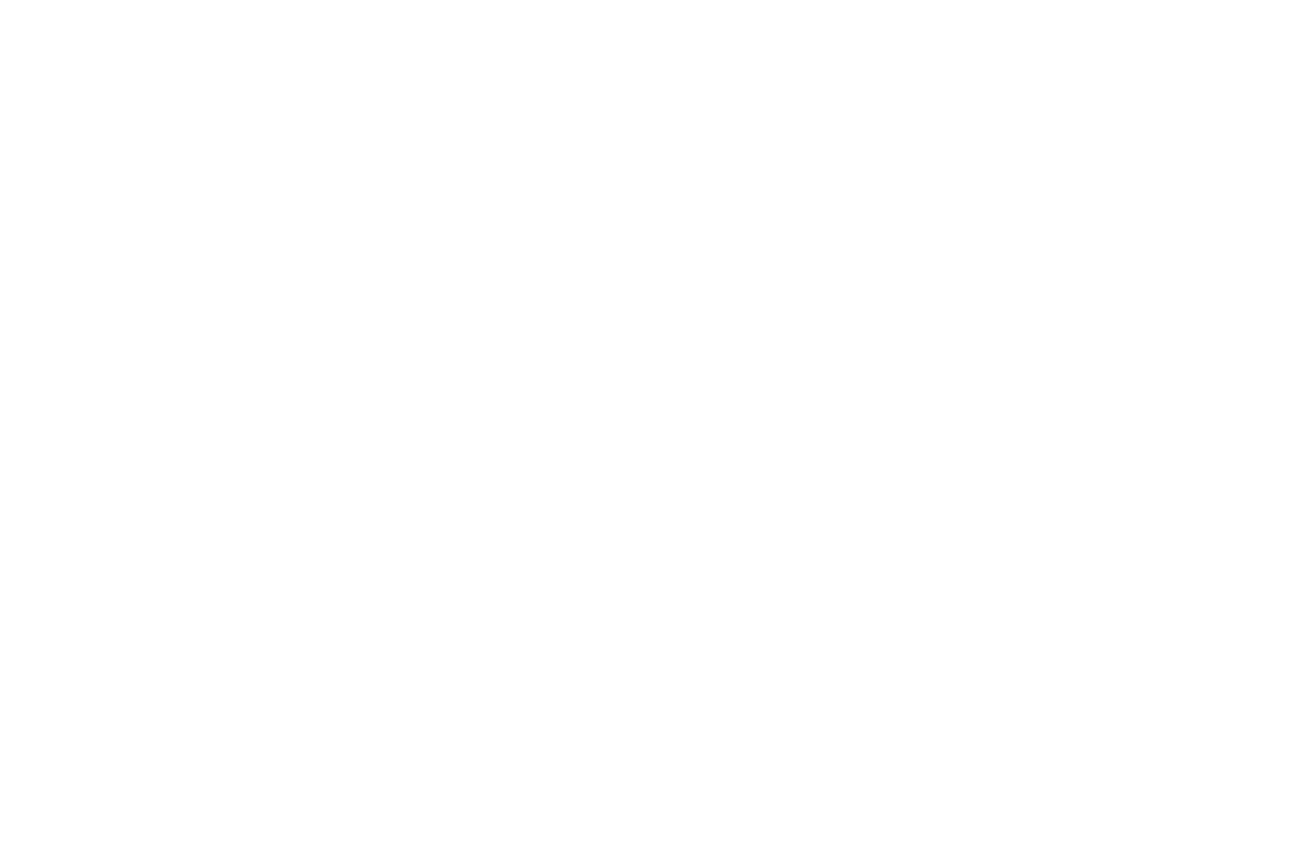 scroll, scrollTop: 0, scrollLeft: 0, axis: both 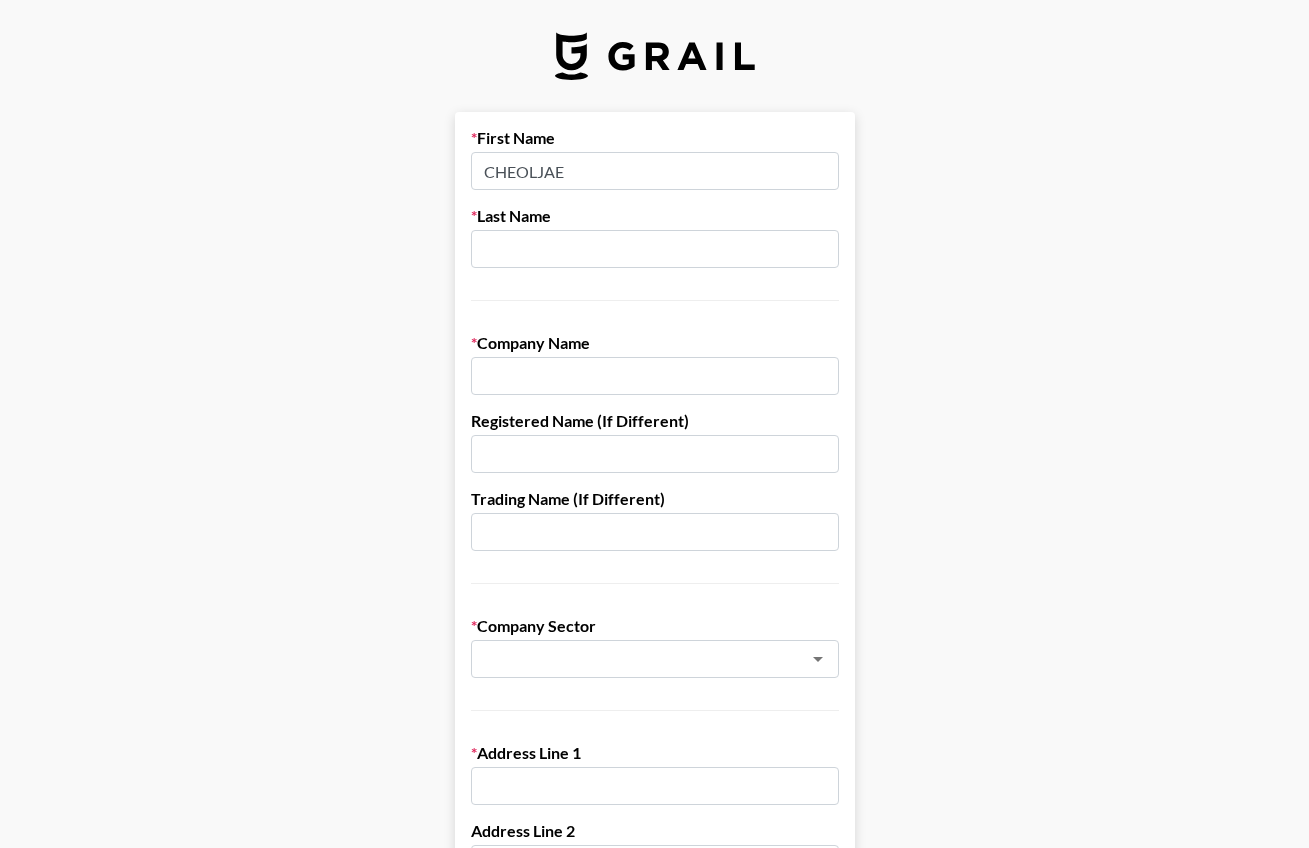 type on "CHEOLJAE" 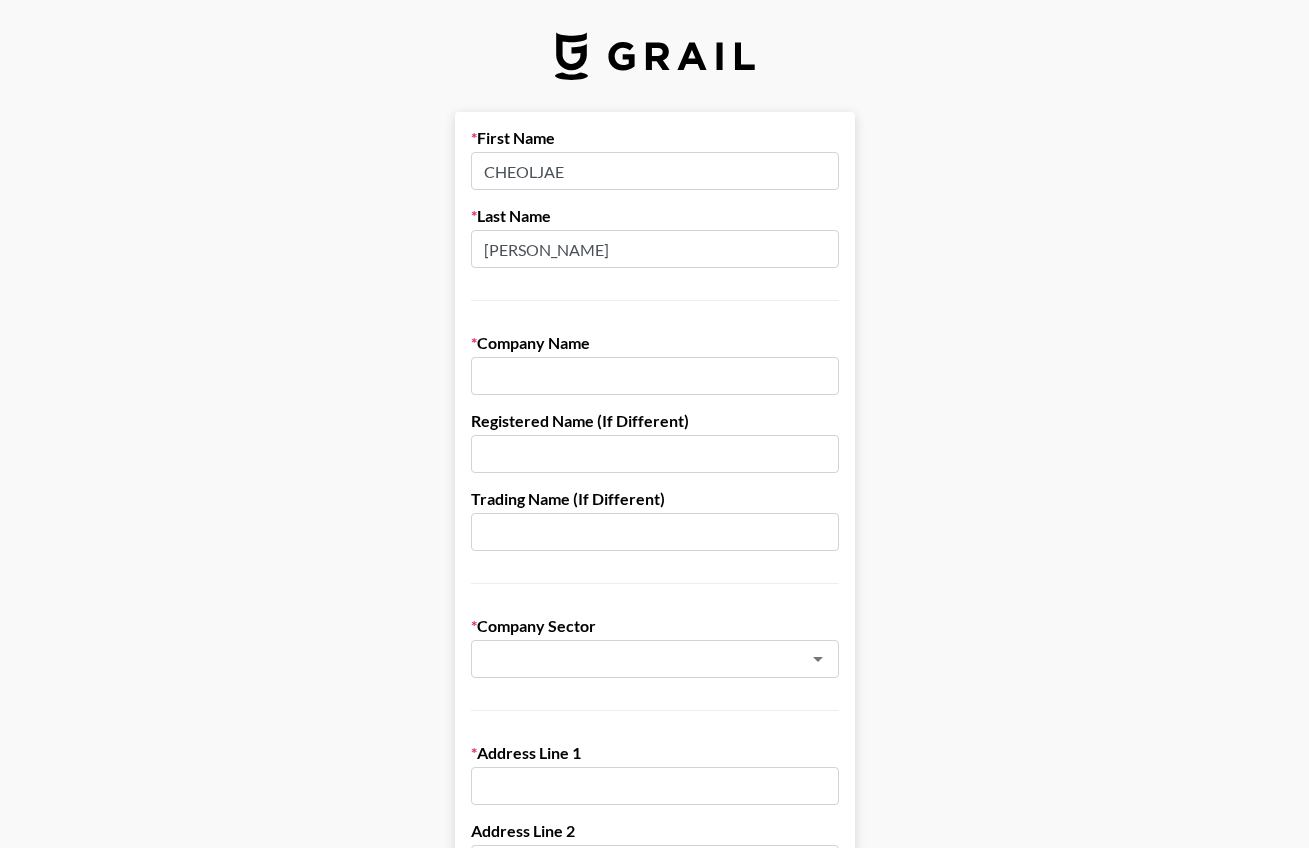 type on "[PERSON_NAME]" 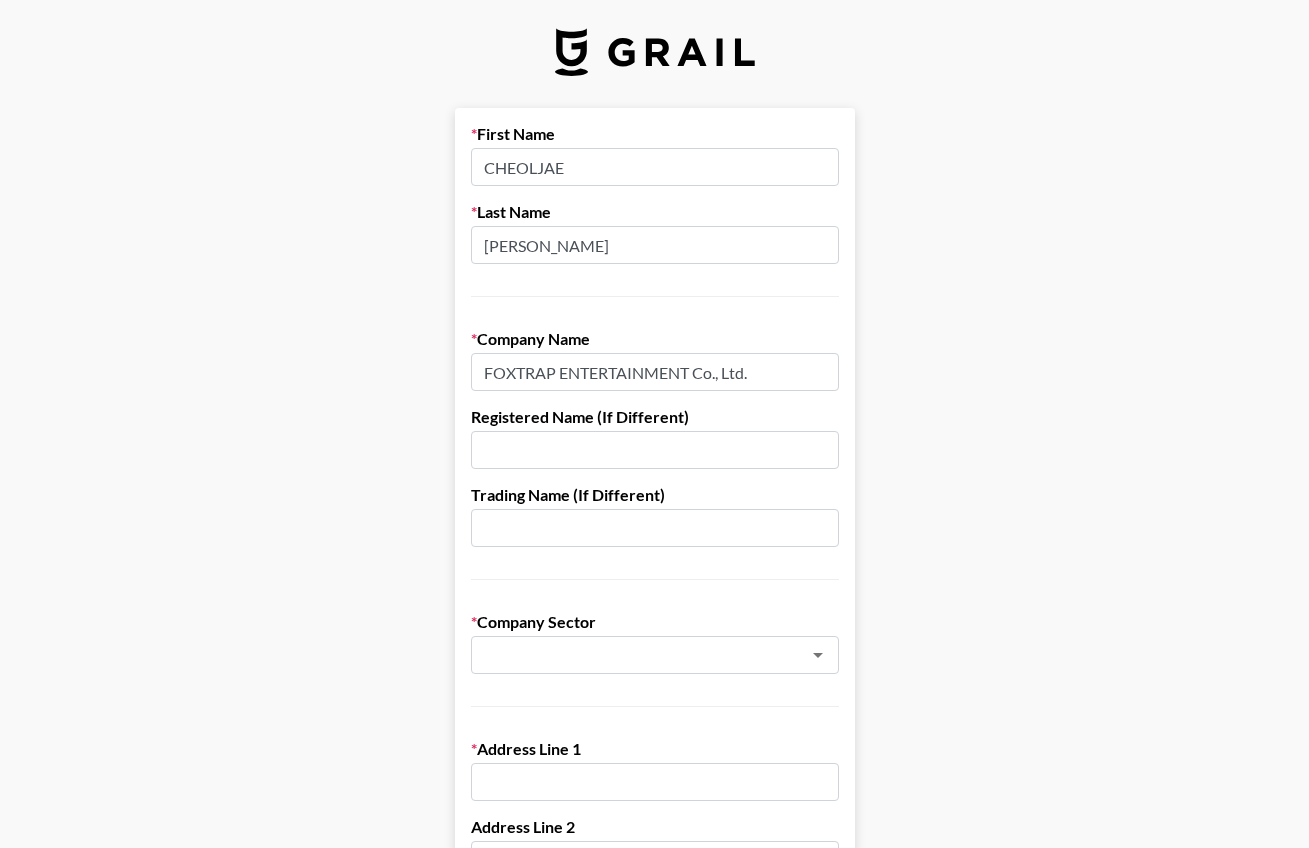 scroll, scrollTop: 33, scrollLeft: 0, axis: vertical 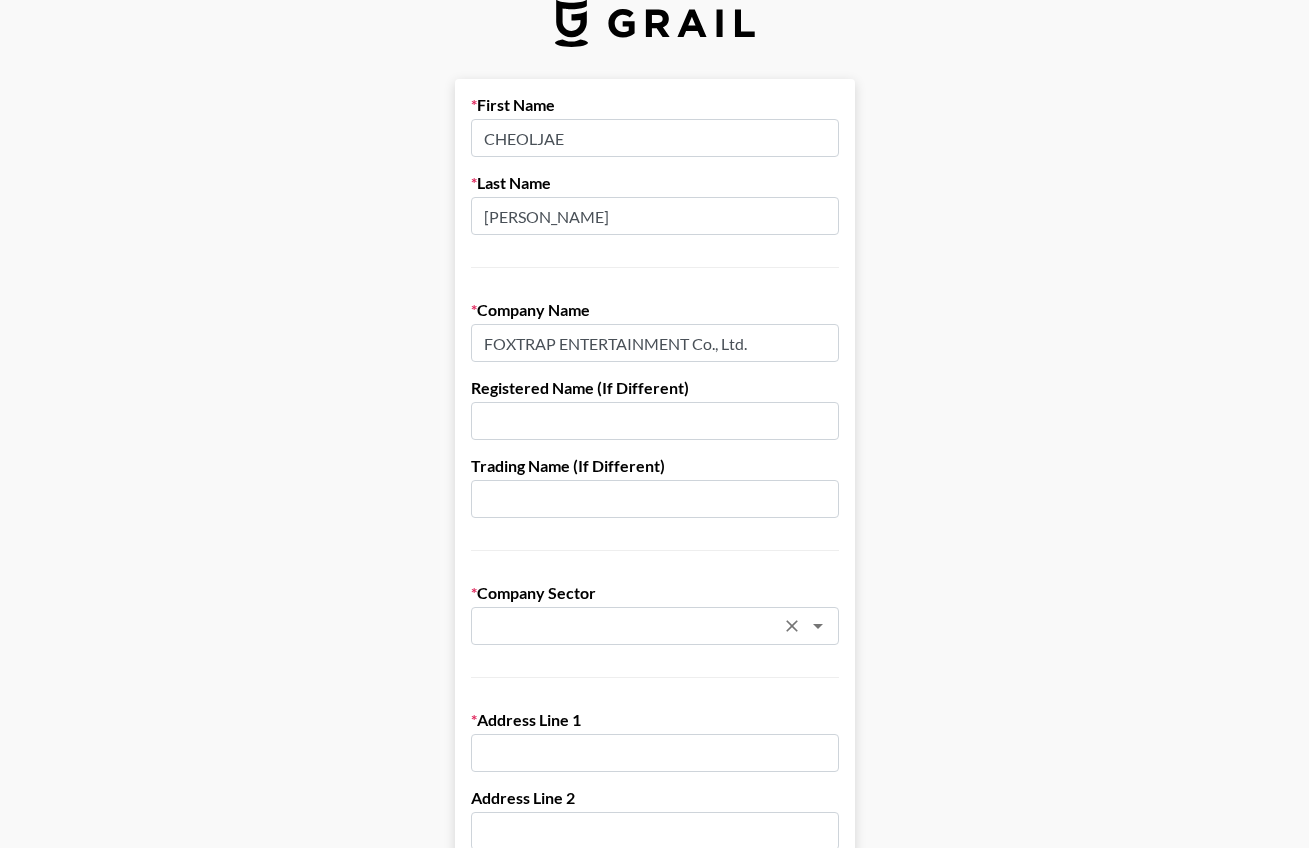 type on "FOXTRAP ENTERTAINMENT Co., Ltd." 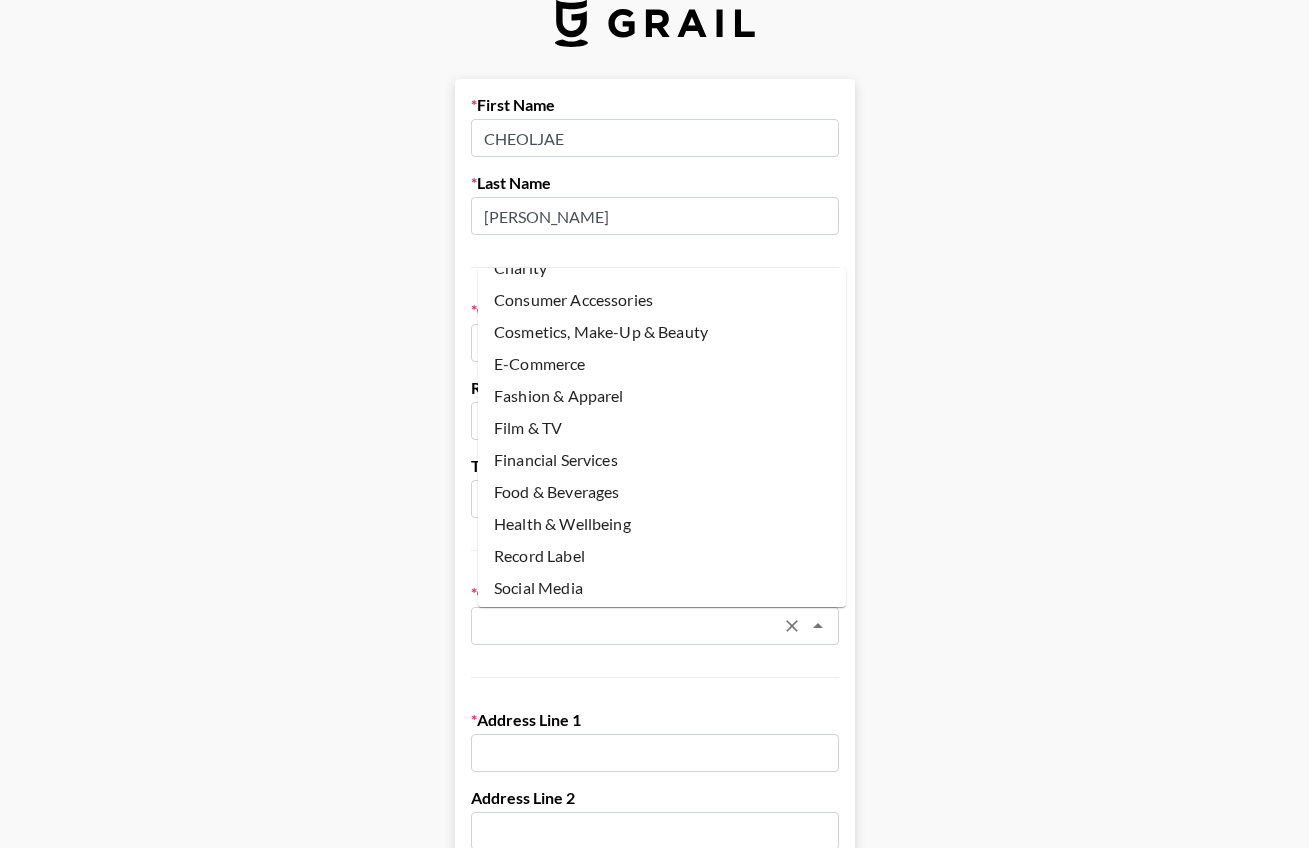 scroll, scrollTop: 119, scrollLeft: 0, axis: vertical 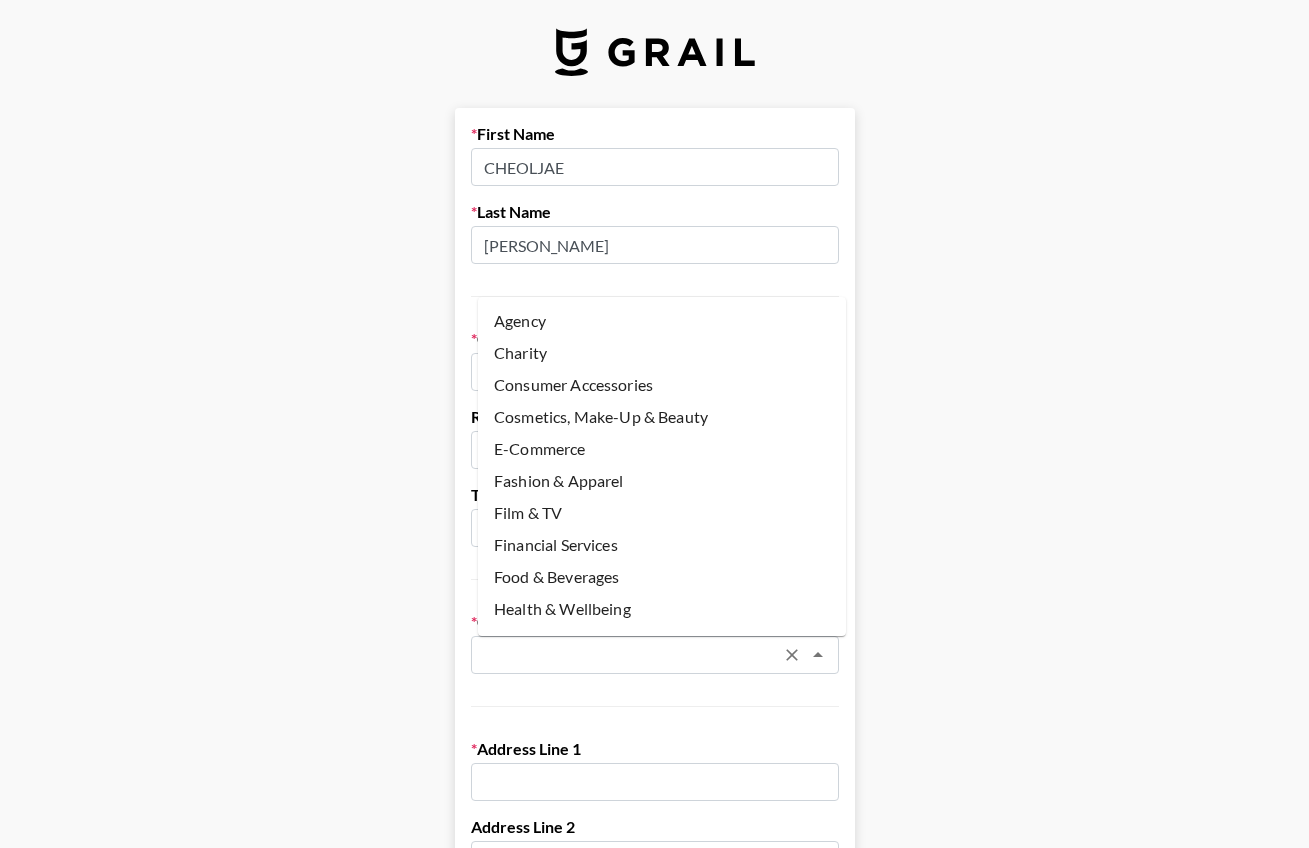 click on "Agency" at bounding box center (662, 321) 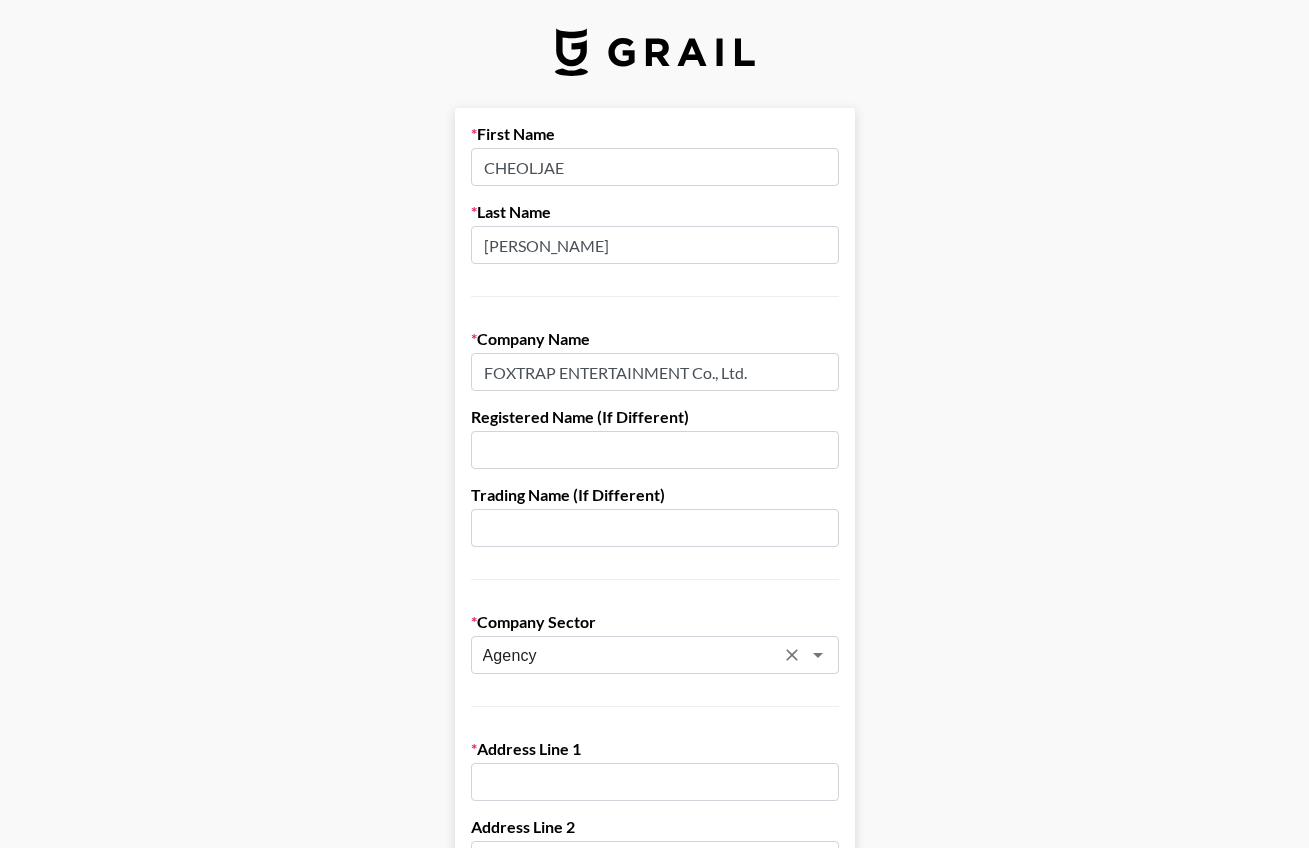 click on "Agency" at bounding box center (628, 655) 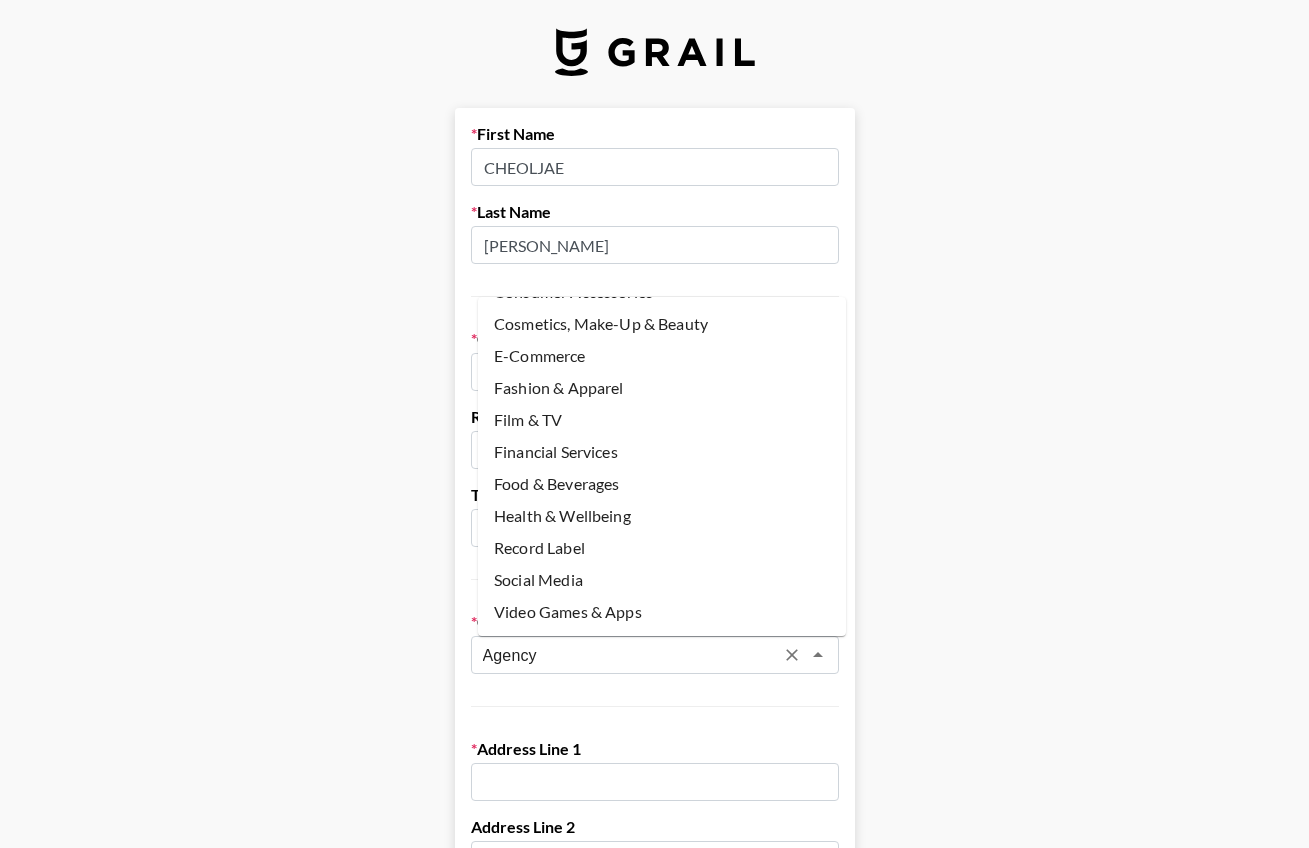 scroll, scrollTop: 119, scrollLeft: 0, axis: vertical 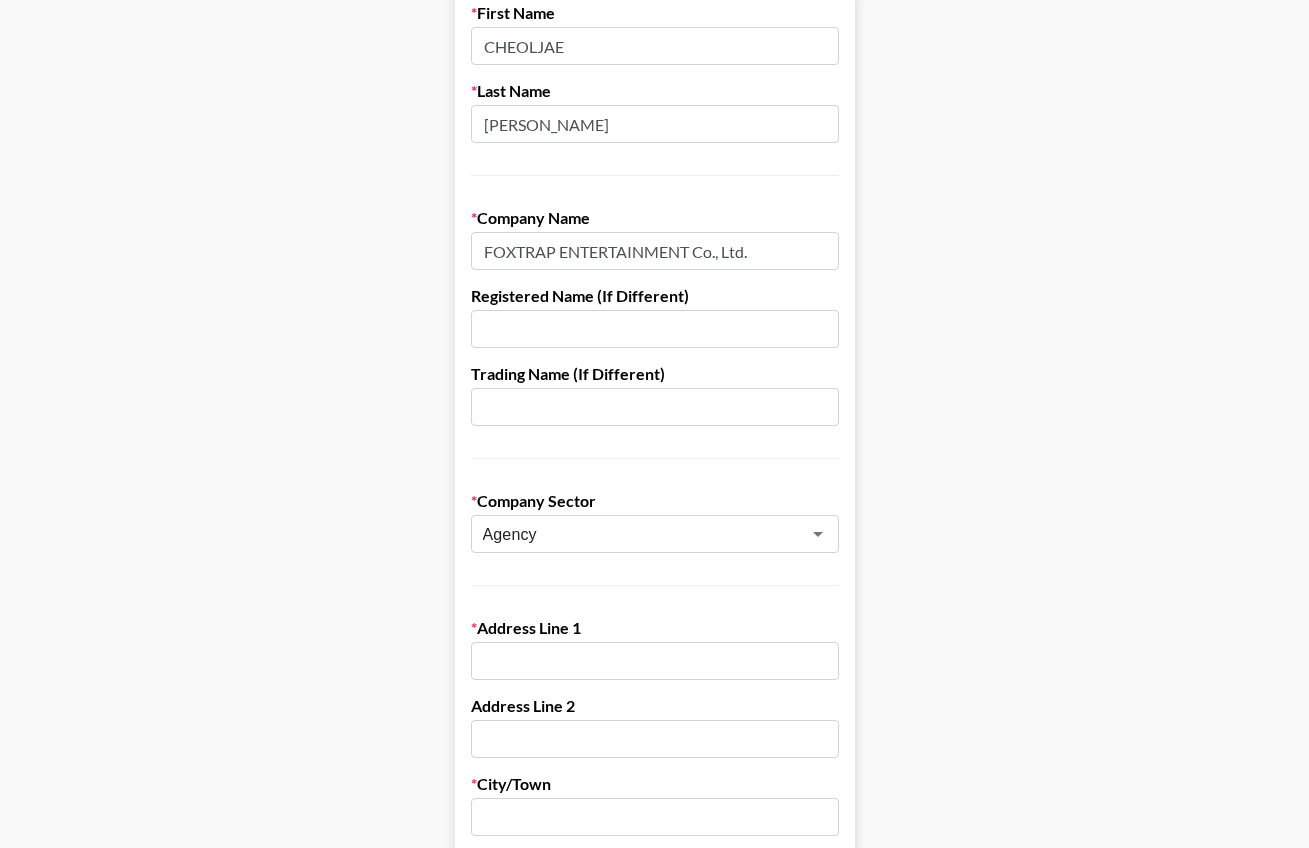 click on "First Name CHEOLJAE Last Name [PERSON_NAME] Company Name FOXTRAP ENTERTAINMENT Co., Ltd. Registered Name (If Different) Trading Name (If Different) Company Sector Agency ​ Address Line 1 Address Line 2 City/Town State/Region Zip/Postal Code Country ​ If you don't have a billing department, enter your own info below instead. Billing/Finance Dep. Email Billing/Finance Dep. Phone Number VAT Number ([GEOGRAPHIC_DATA]/EU Only) Organization Number (if different) Do you agree to the  Grail Talent Payment terms ?   Yes, I agree Save My Info" at bounding box center (654, 850) 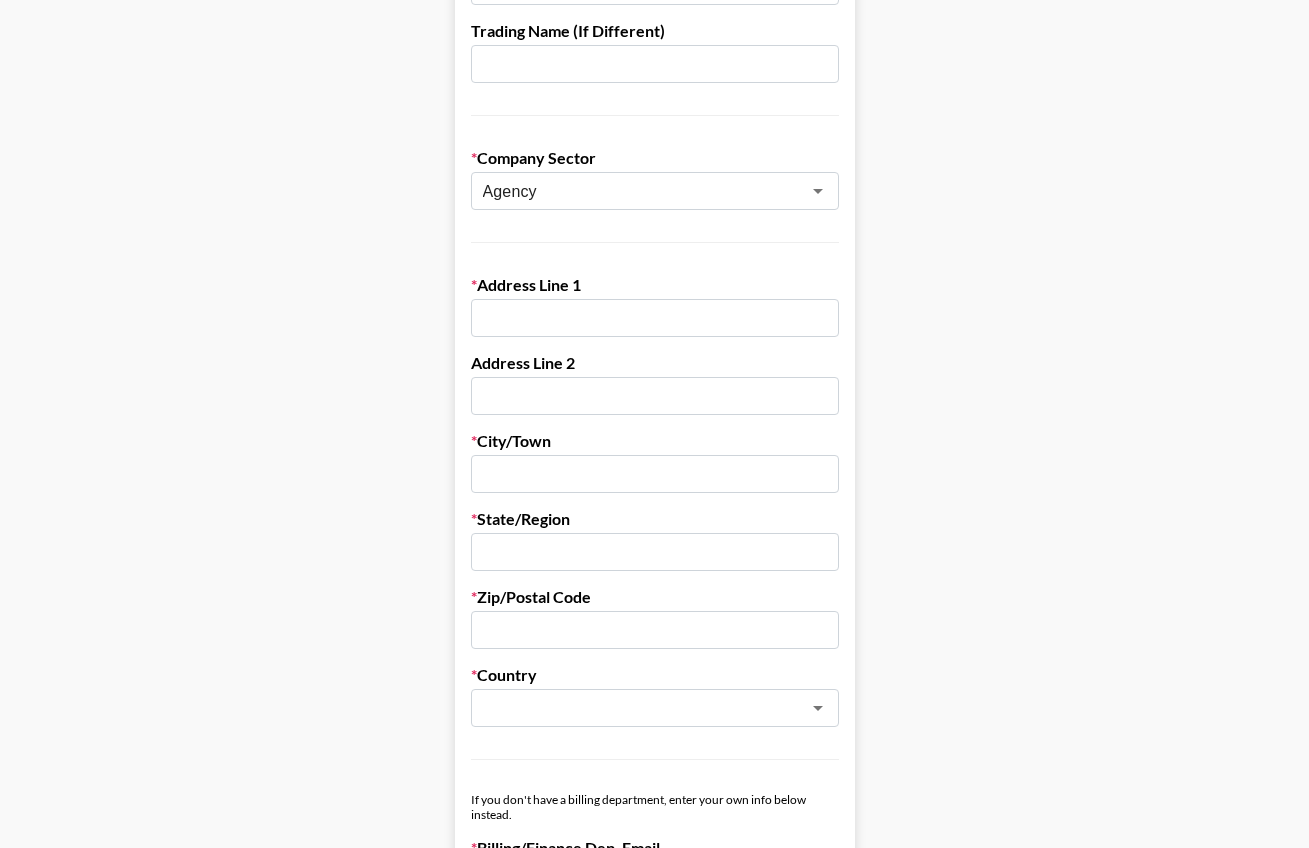 scroll, scrollTop: 619, scrollLeft: 0, axis: vertical 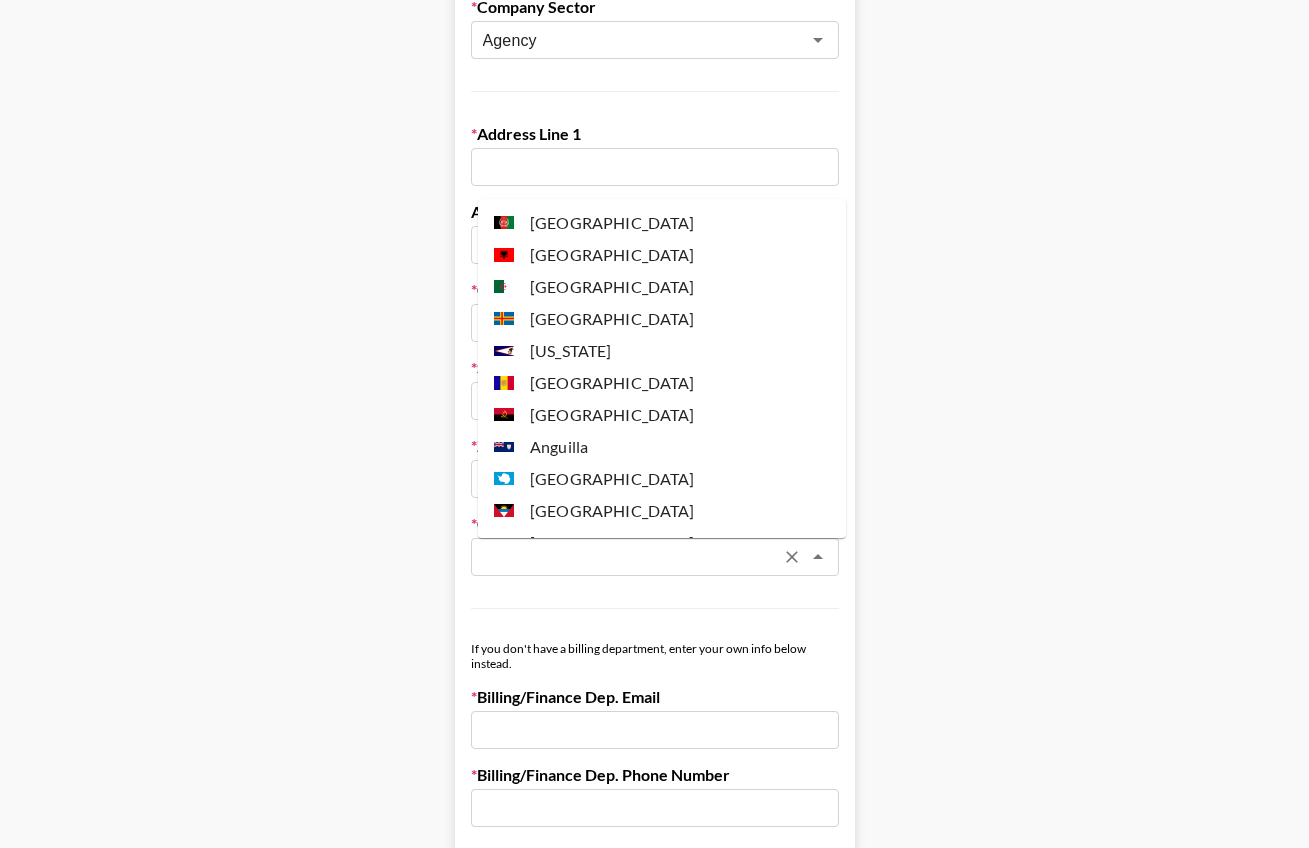 click on "First Name CHEOLJAE Last Name [PERSON_NAME] Company Name FOXTRAP ENTERTAINMENT Co., Ltd. Registered Name (If Different) Trading Name (If Different) Company Sector Agency ​ Address Line 1 Address Line 2 City/Town State/Region Zip/Postal Code Country ​ If you don't have a billing department, enter your own info below instead. Billing/Finance Dep. Email Billing/Finance Dep. Phone Number VAT Number ([GEOGRAPHIC_DATA]/EU Only) Organization Number (if different) Do you agree to the  Grail Talent Payment terms ?   Yes, I agree Save My Info" at bounding box center [654, 356] 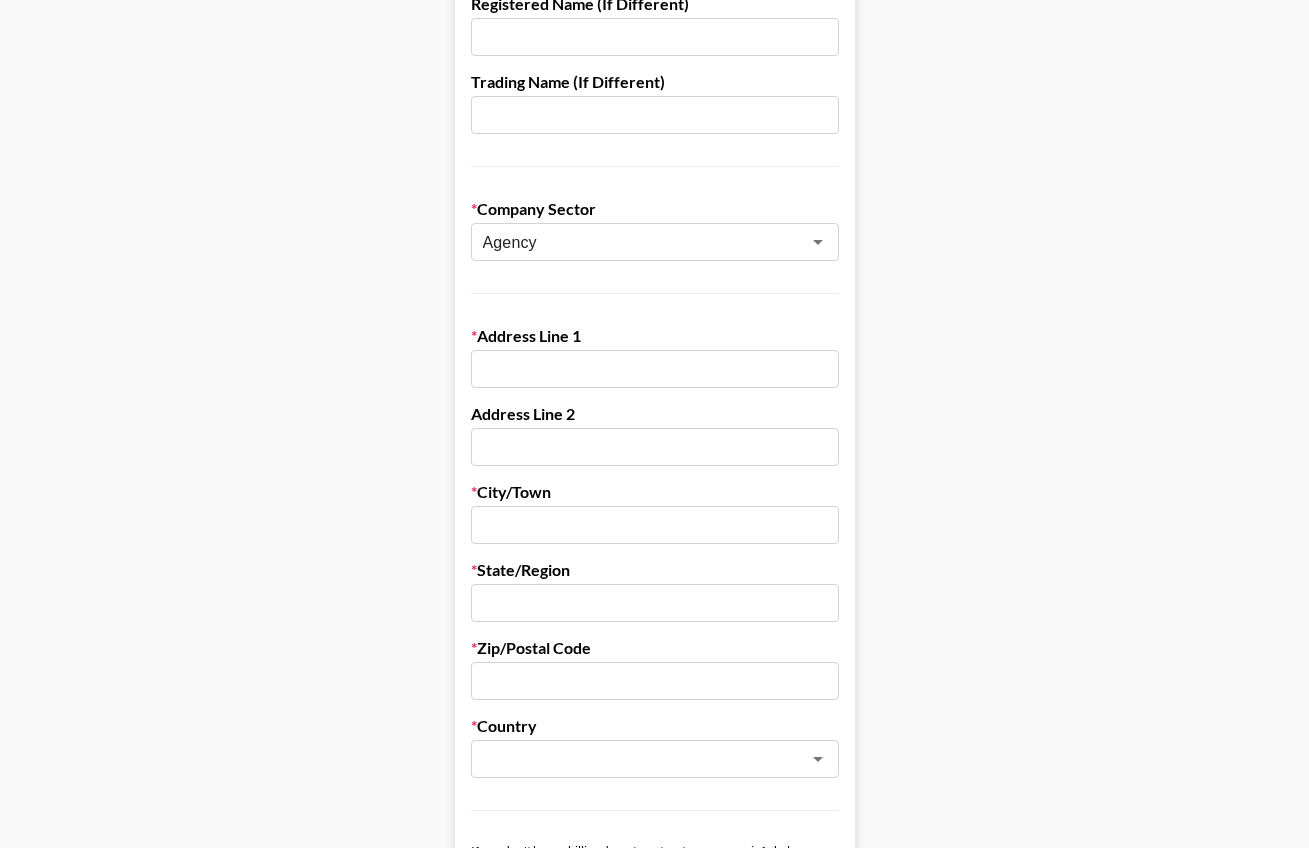 scroll, scrollTop: 0, scrollLeft: 0, axis: both 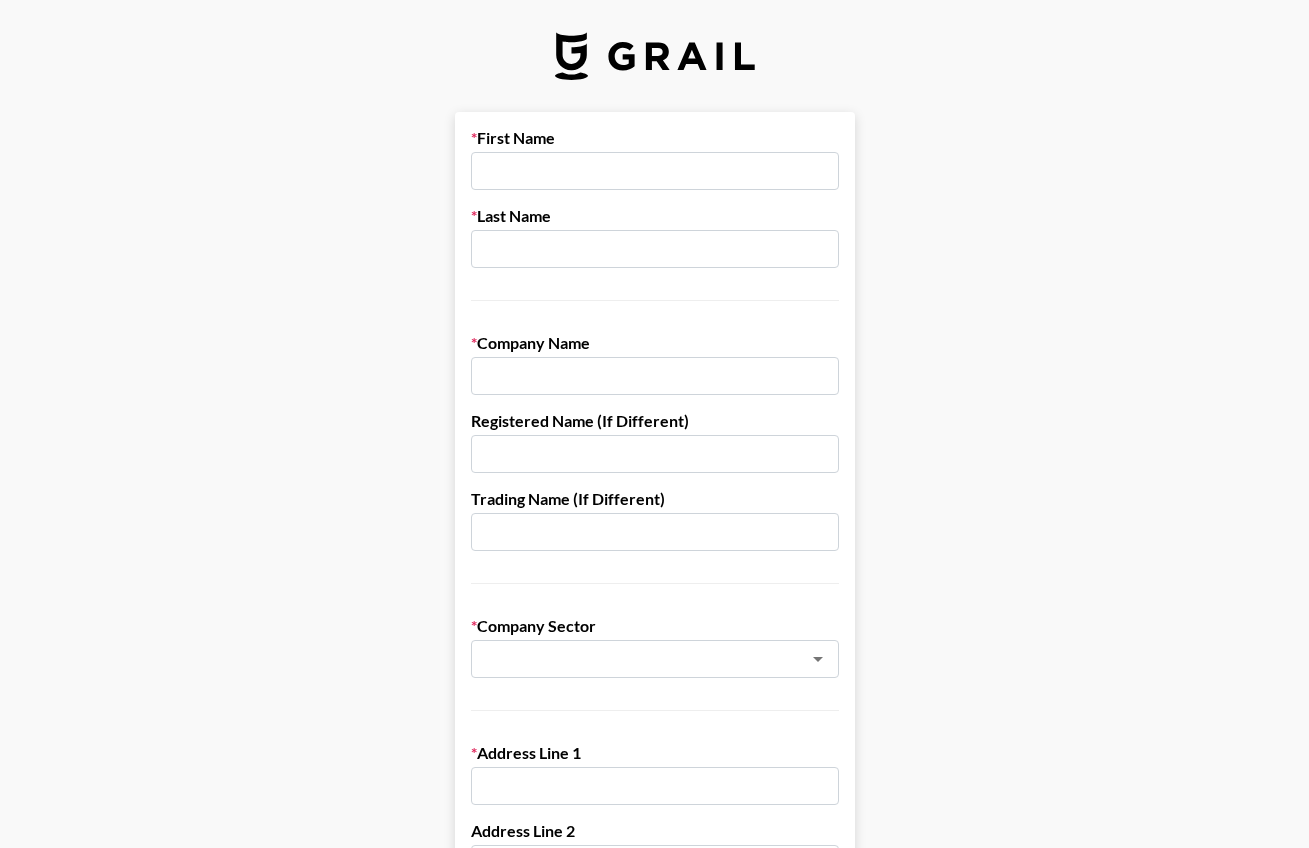 drag, startPoint x: 550, startPoint y: 139, endPoint x: 570, endPoint y: 139, distance: 20 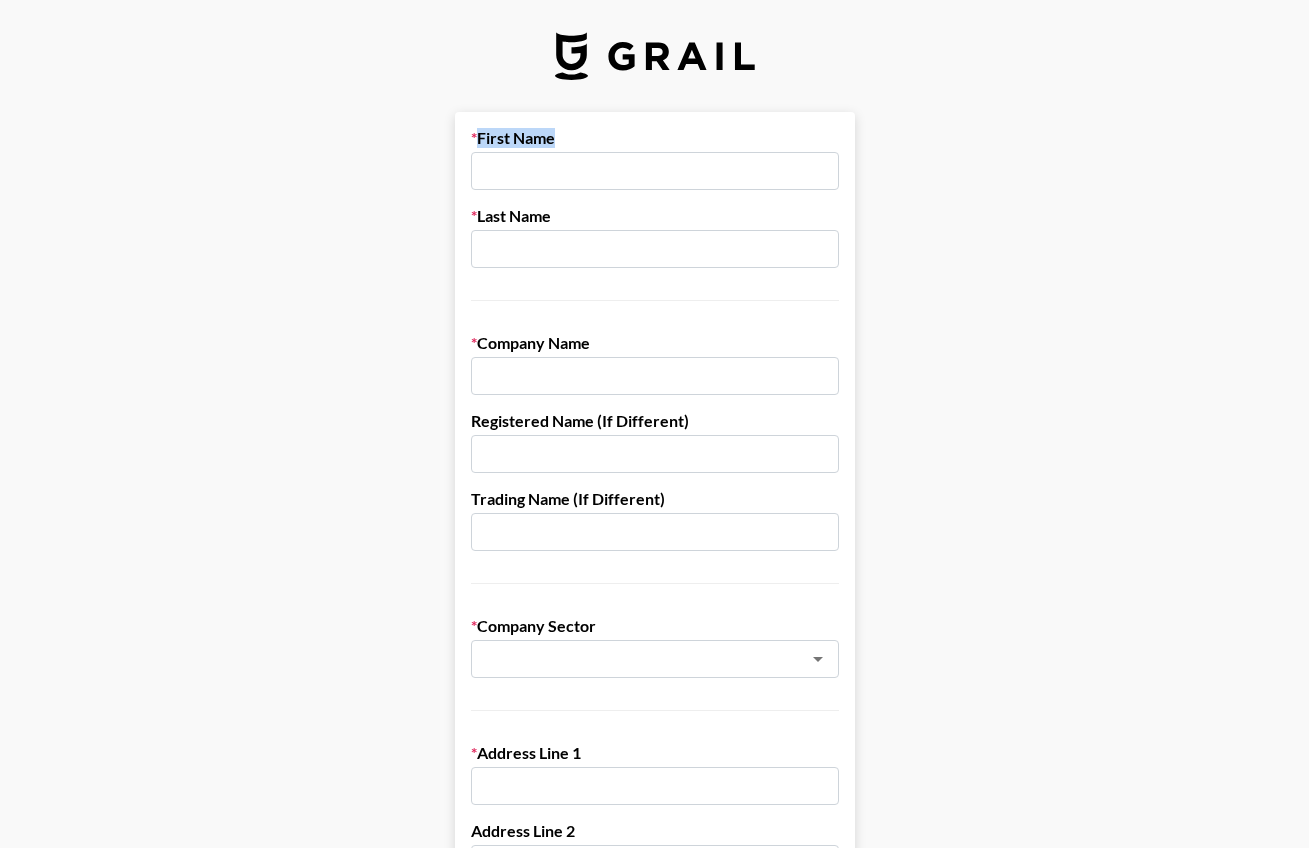 drag, startPoint x: 568, startPoint y: 138, endPoint x: 476, endPoint y: 137, distance: 92.00543 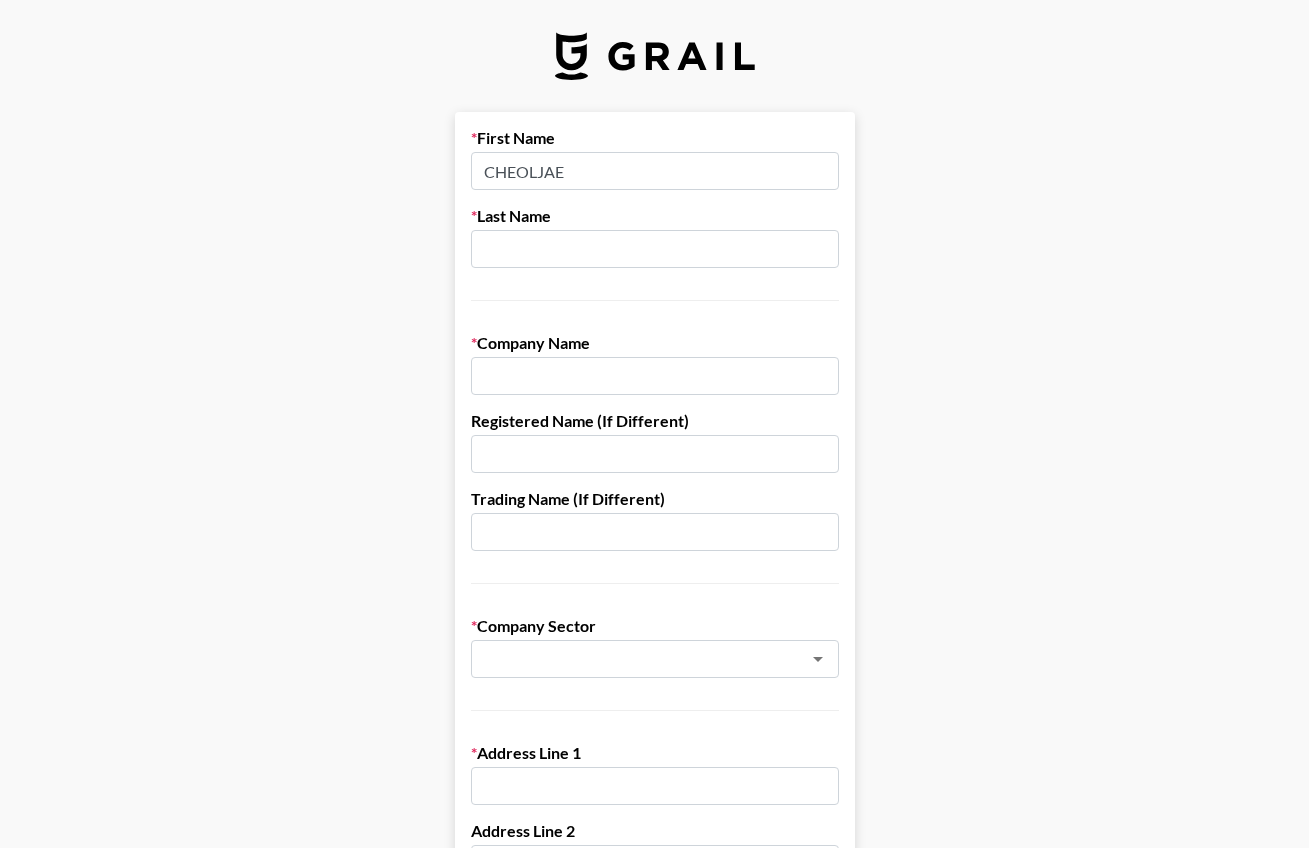 type on "CHEOLJAE" 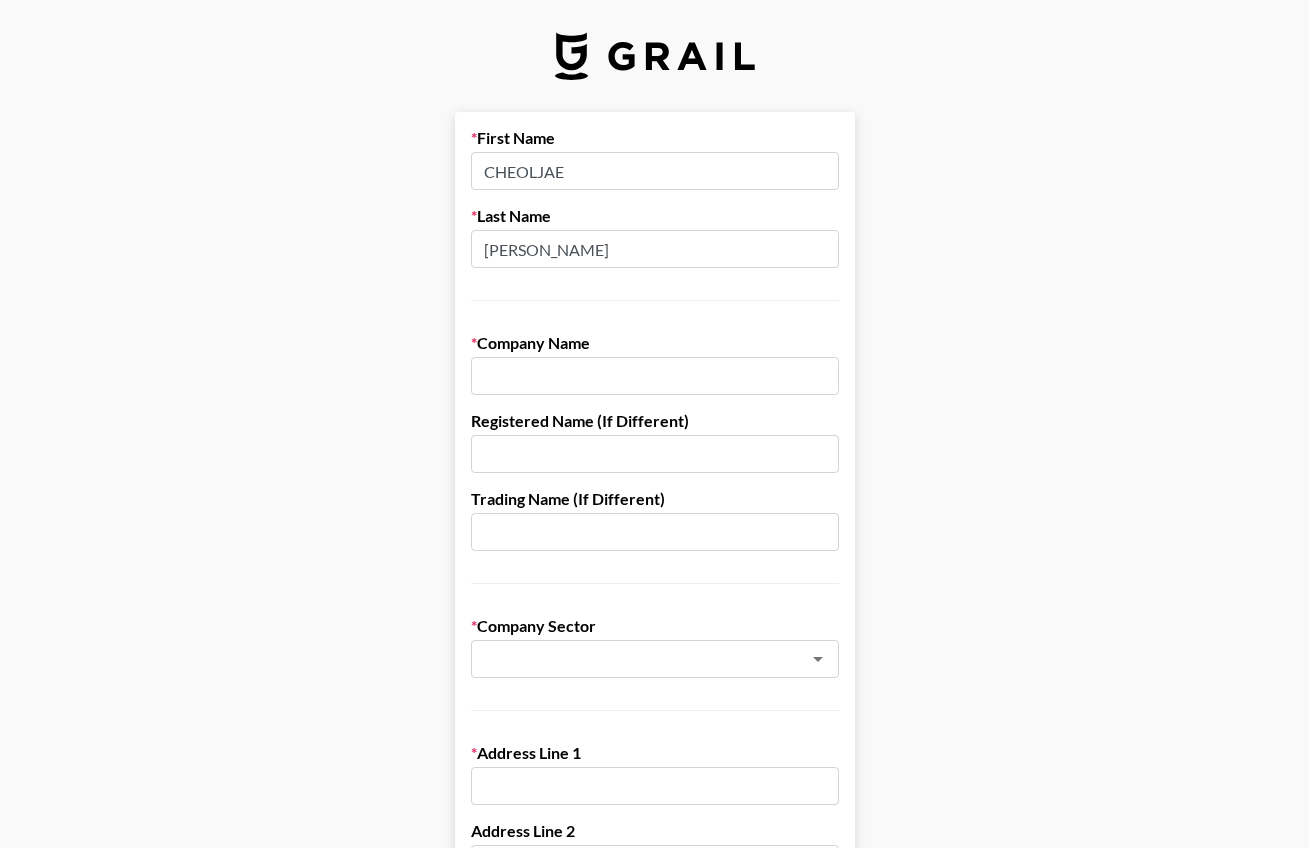 type on "[PERSON_NAME]" 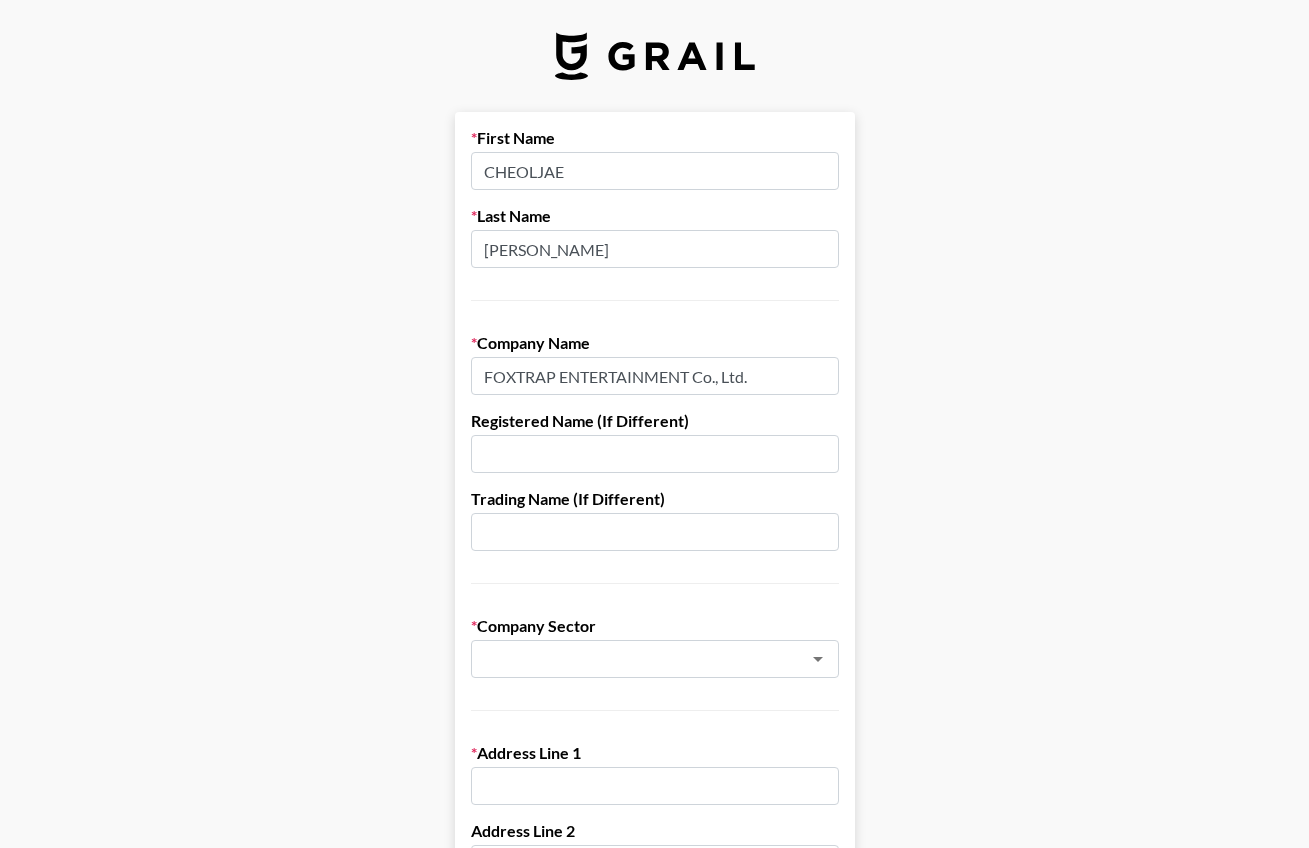 type on "FOXTRAP ENTERTAINMENT Co., Ltd." 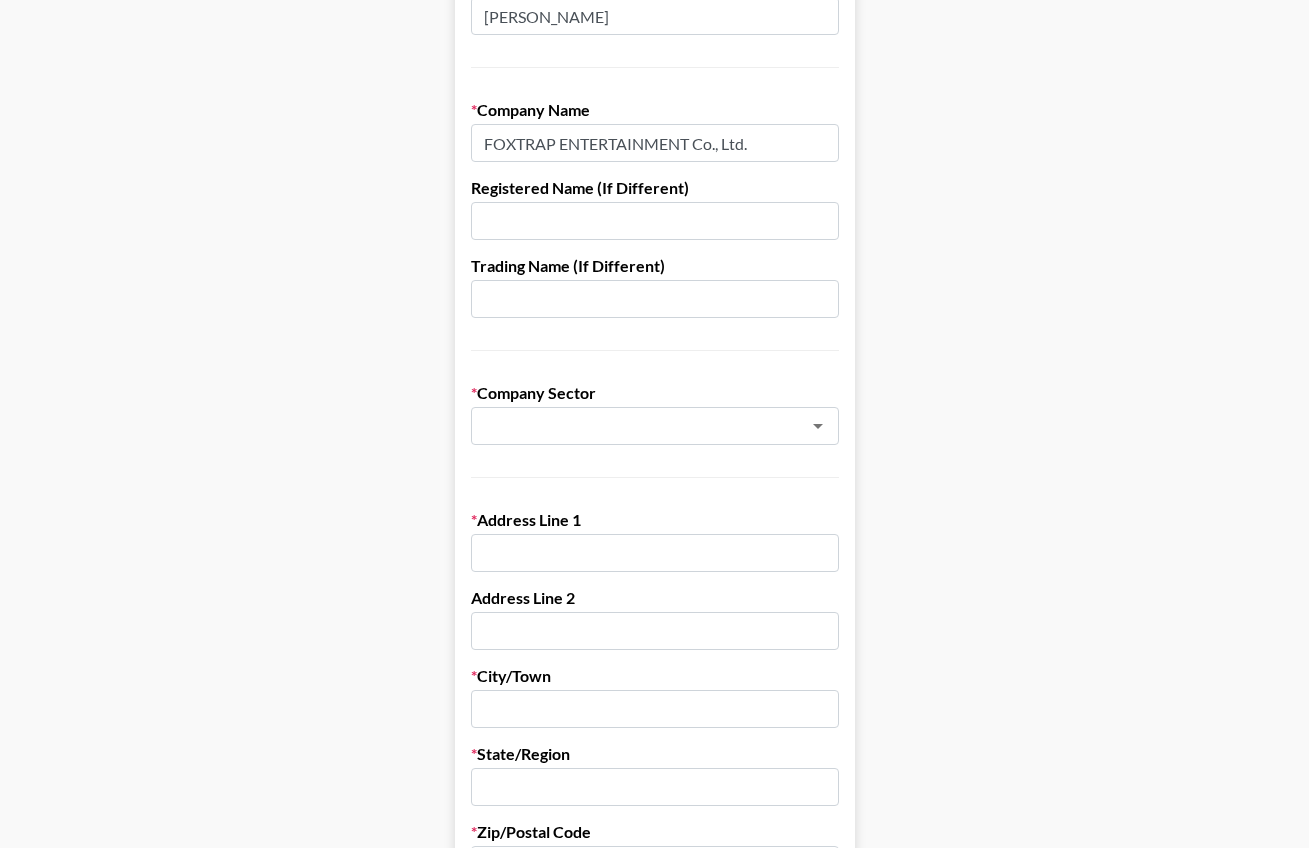 scroll, scrollTop: 452, scrollLeft: 0, axis: vertical 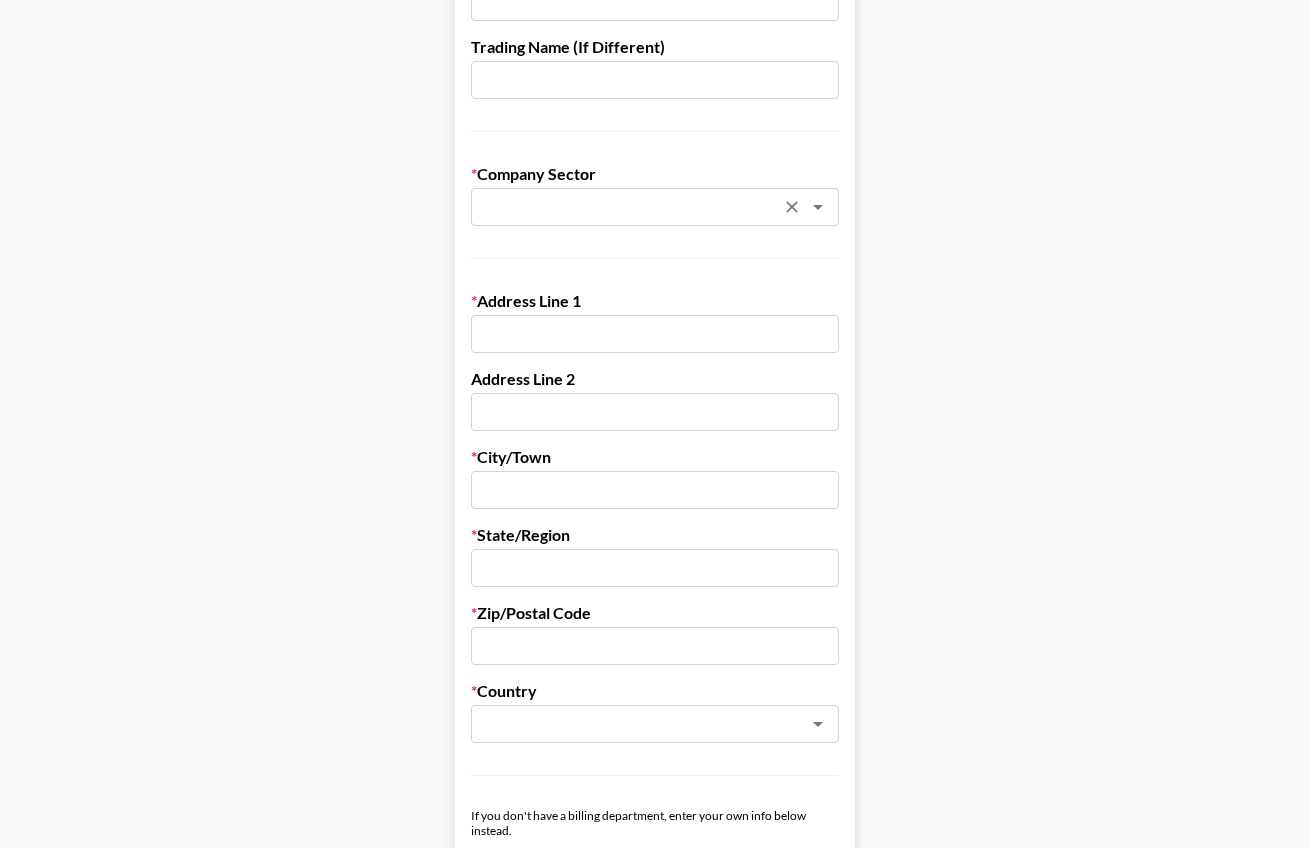 click 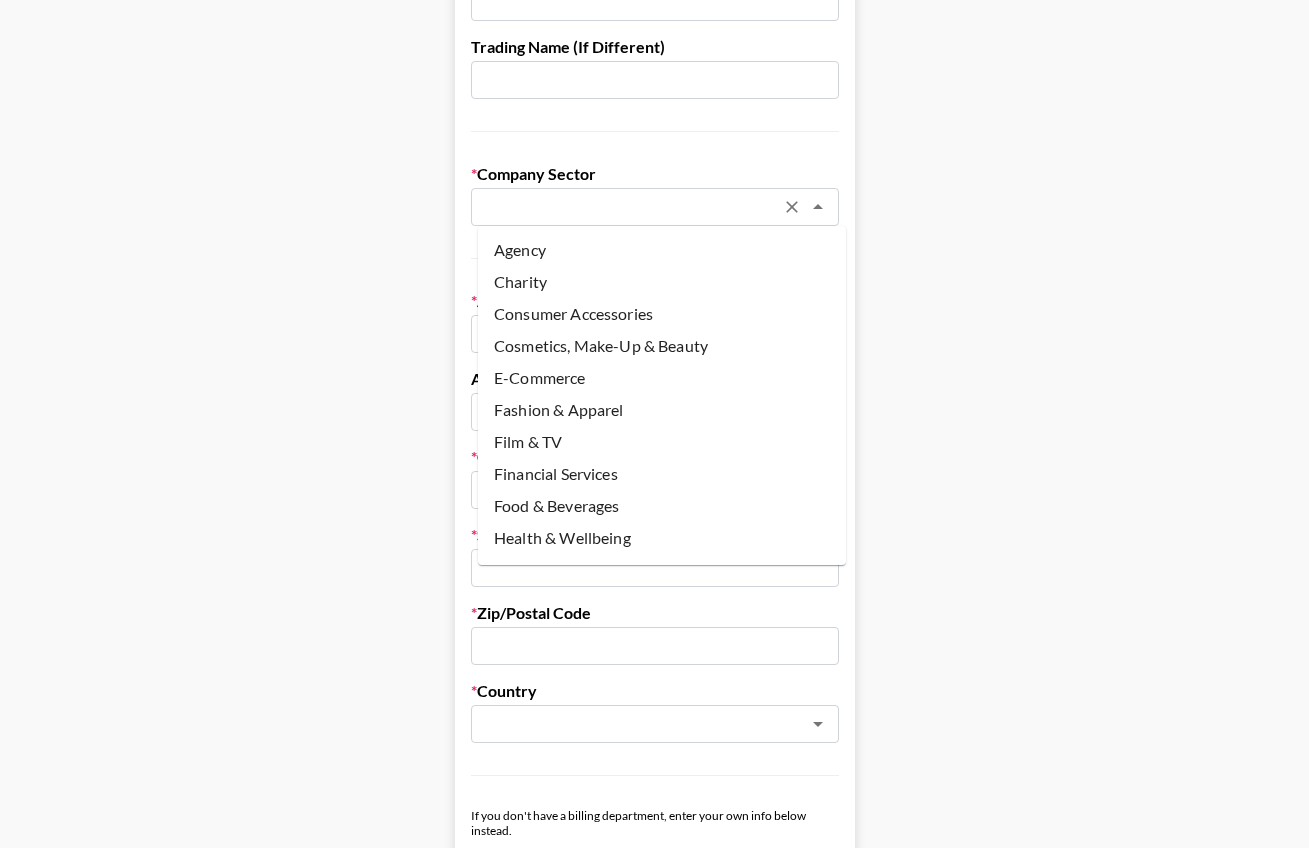 click on "Agency" at bounding box center (662, 250) 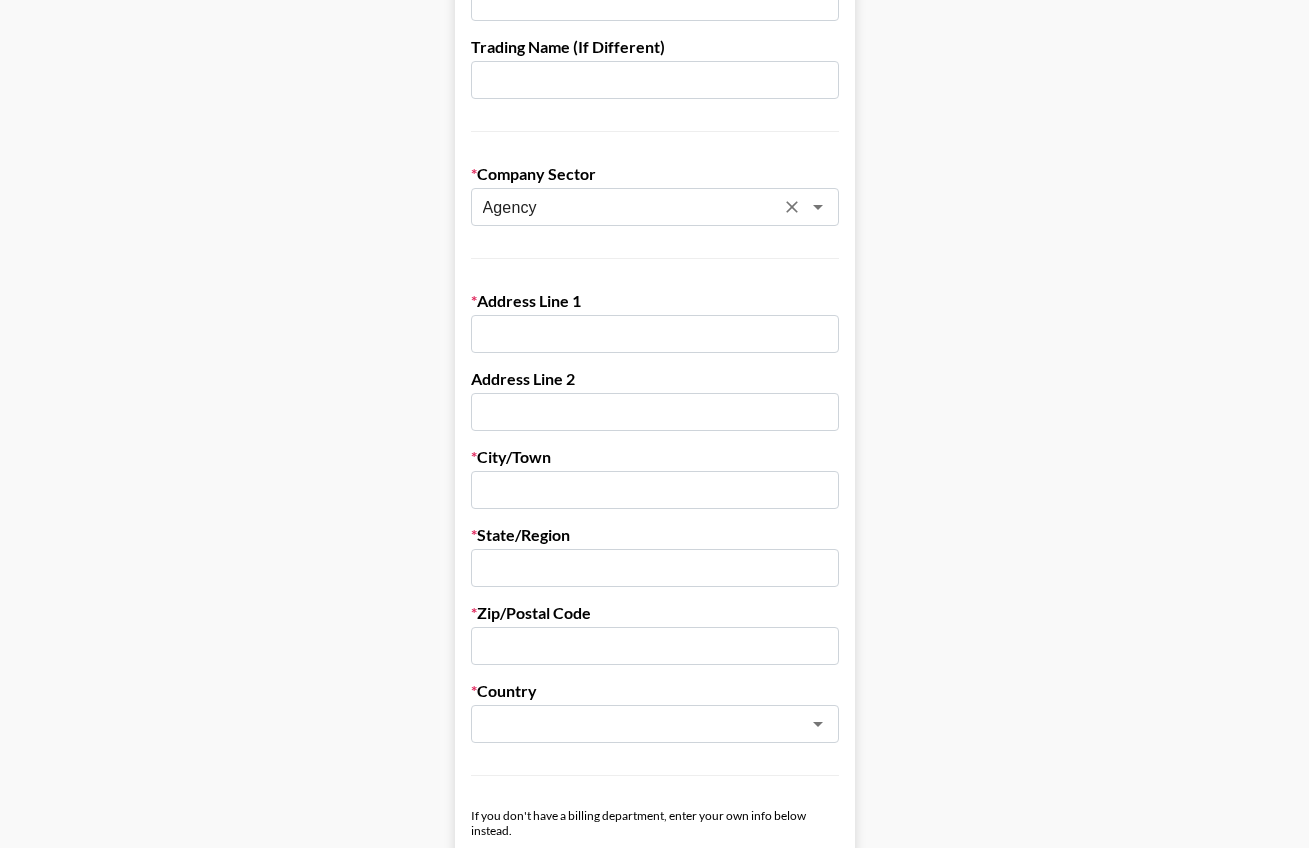 scroll, scrollTop: 494, scrollLeft: 0, axis: vertical 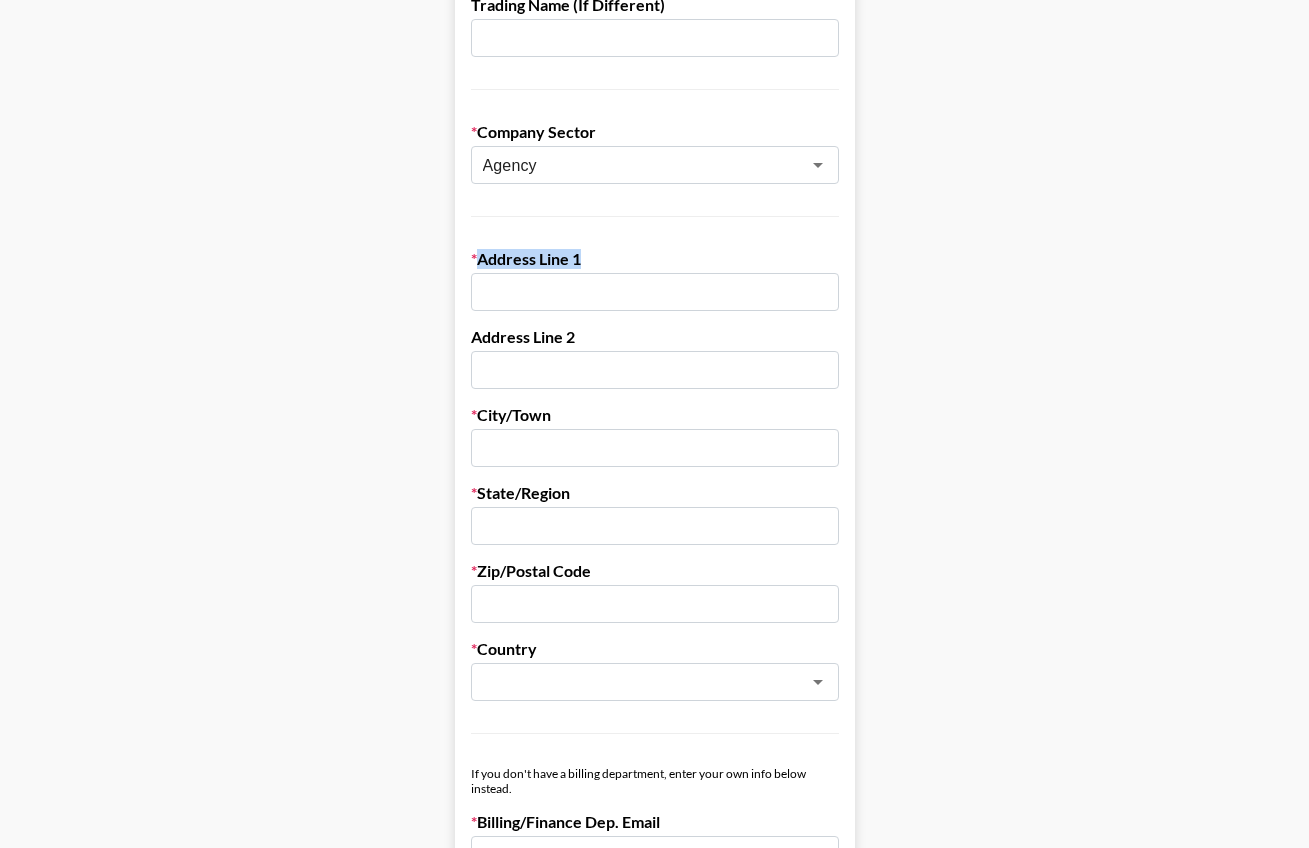 drag, startPoint x: 485, startPoint y: 257, endPoint x: 587, endPoint y: 264, distance: 102.239914 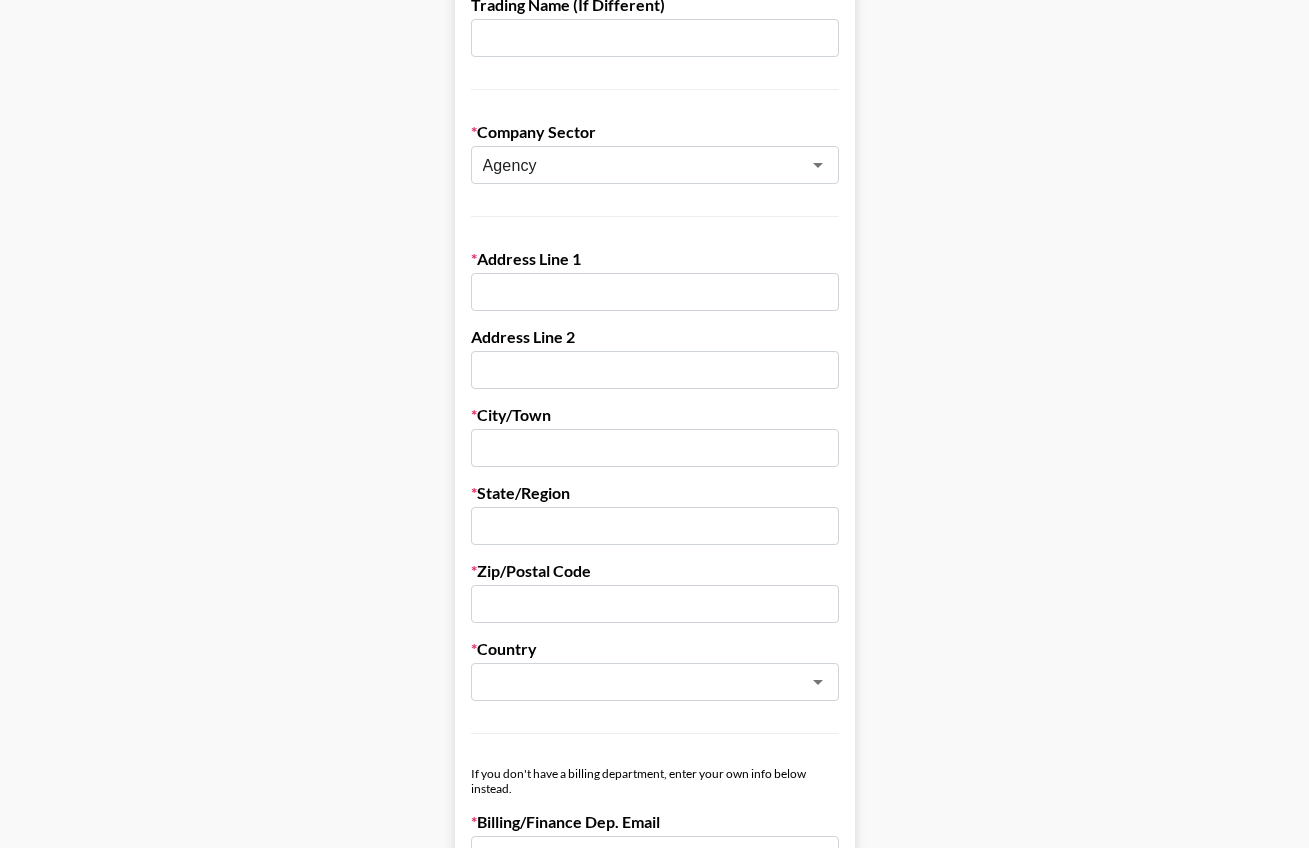 paste on "318 Dosan-daero, Gangnam-gu" 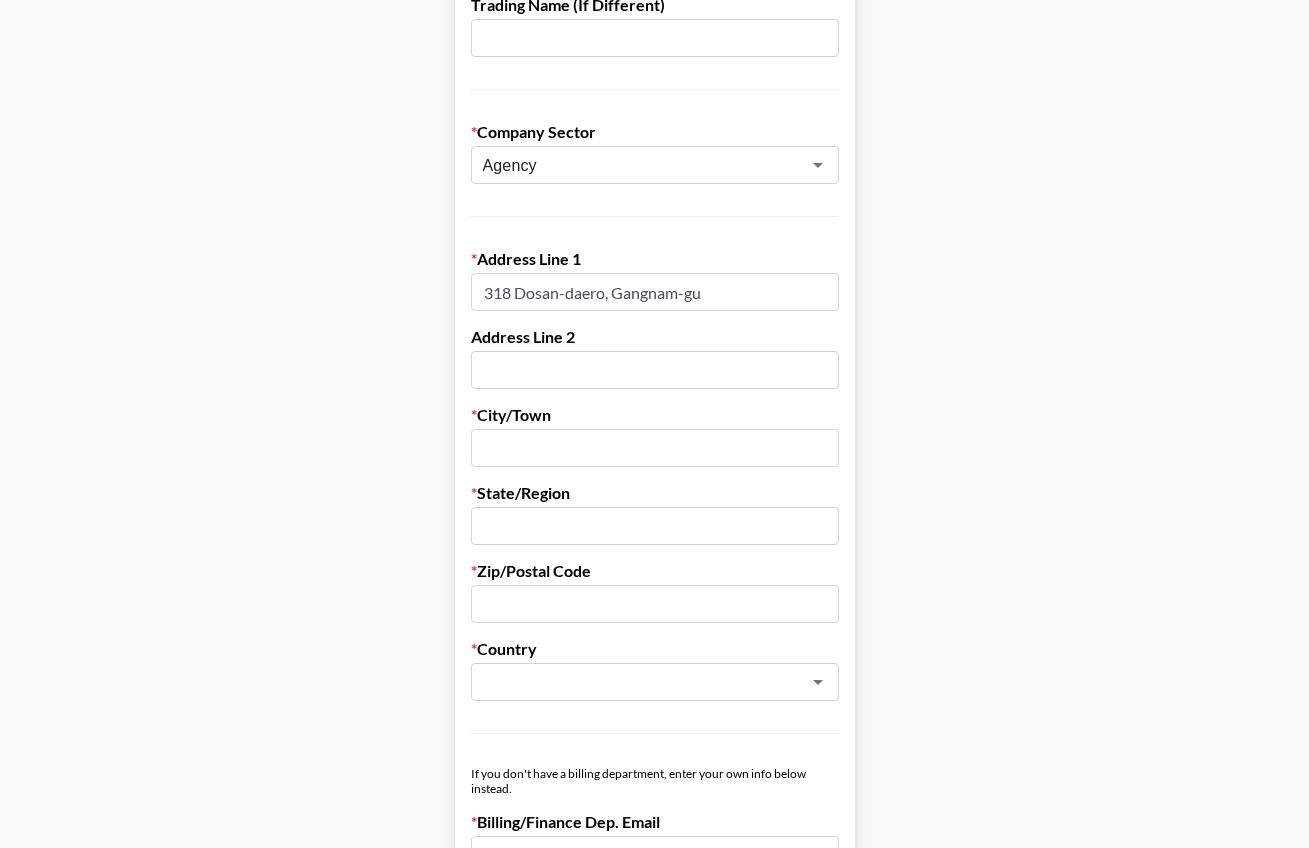 type on "318 Dosan-daero, Gangnam-gu" 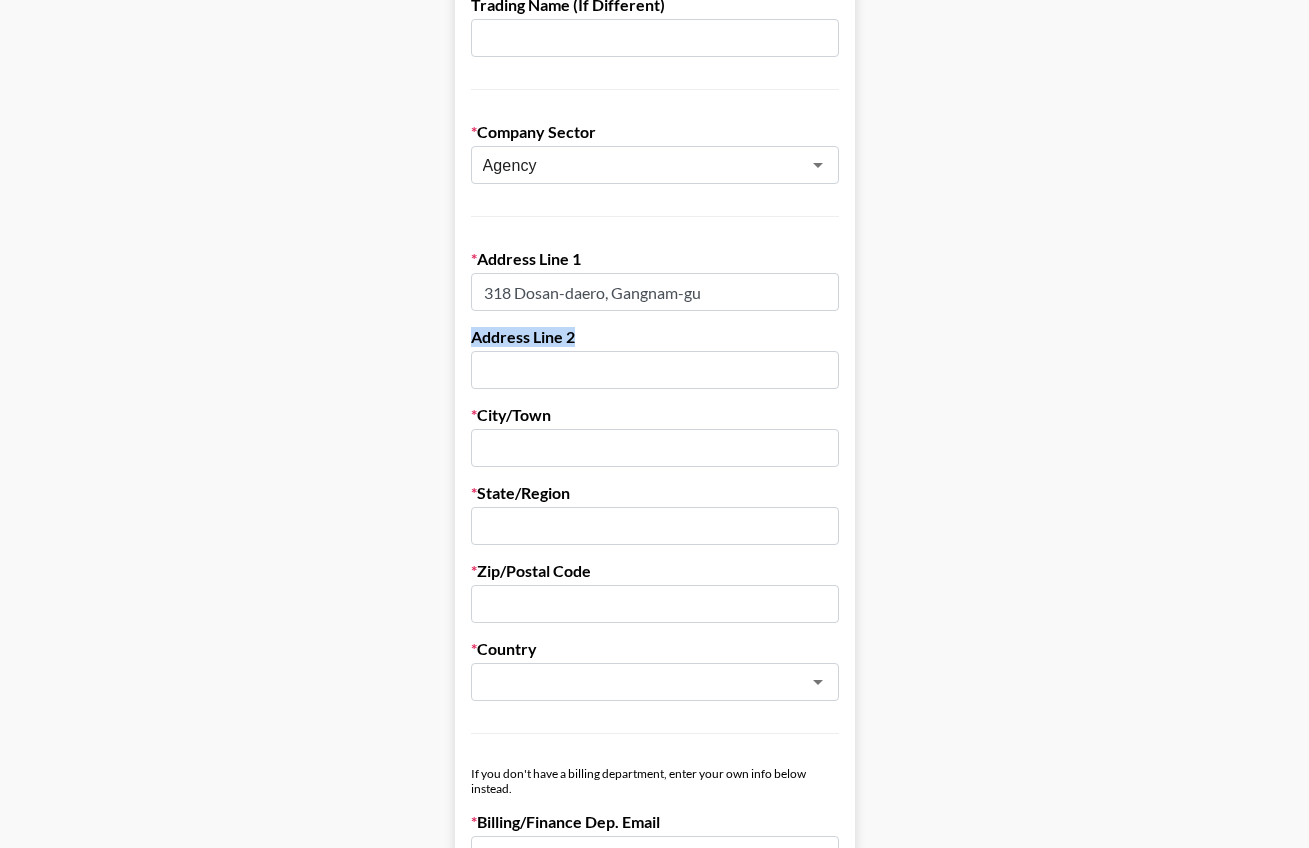 drag, startPoint x: 596, startPoint y: 339, endPoint x: 474, endPoint y: 342, distance: 122.03688 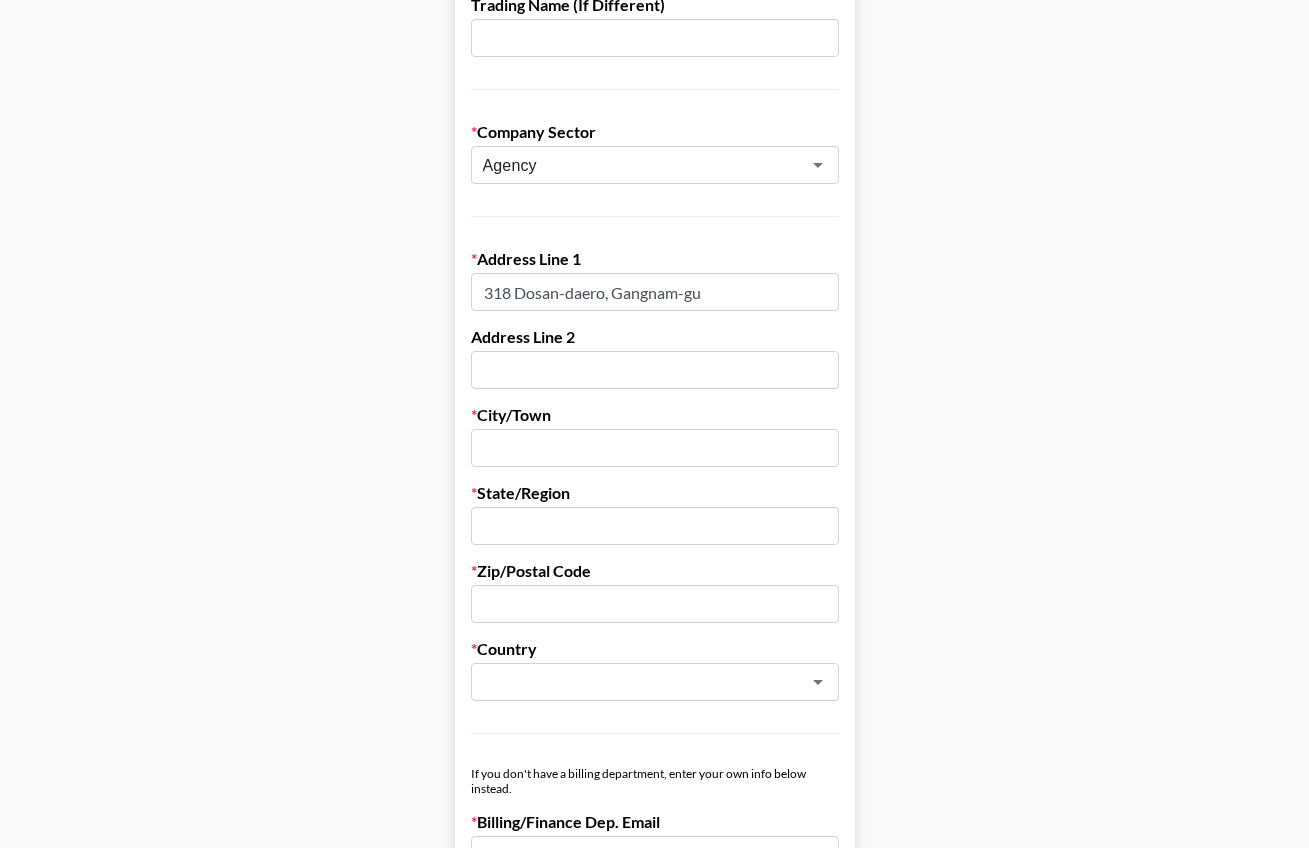 paste on "4th Floor," 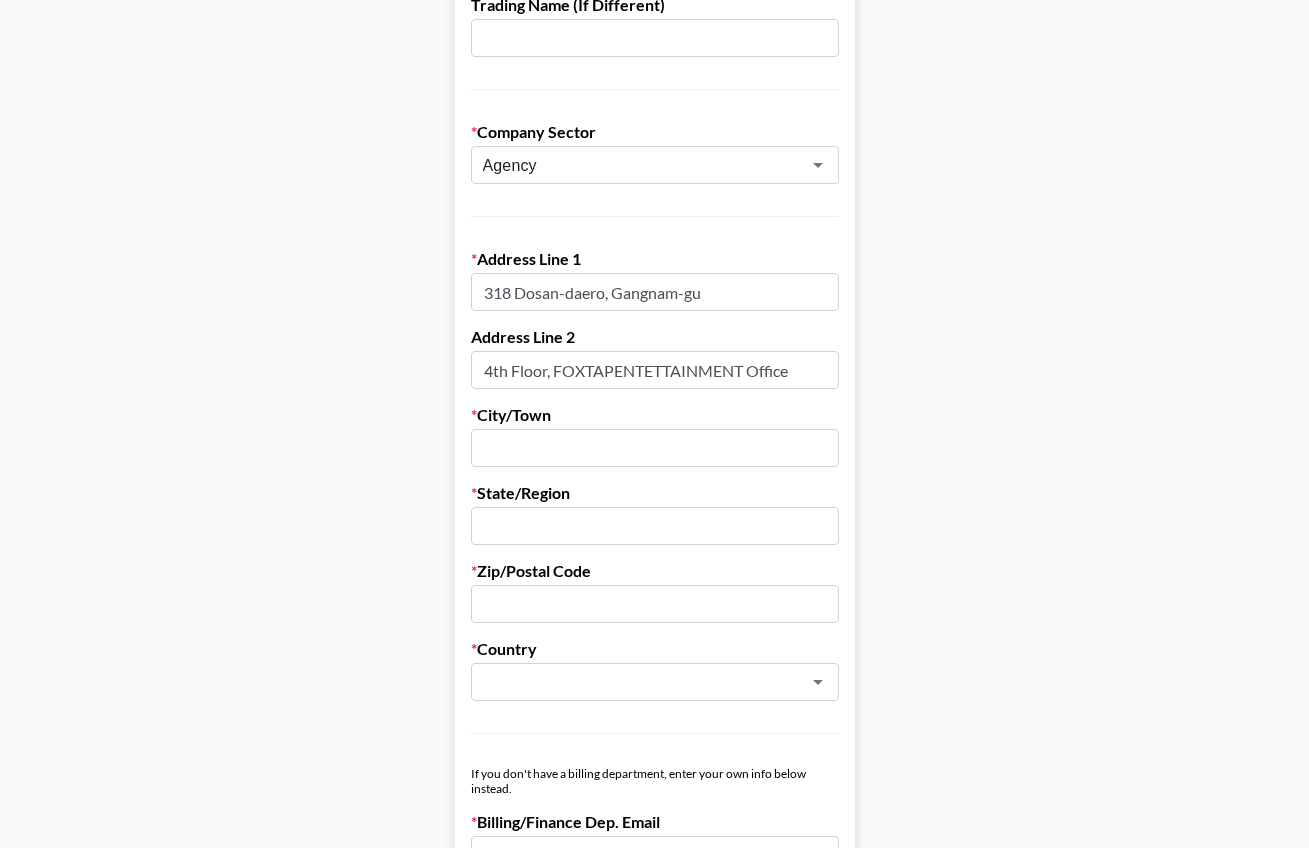 type on "4th Floor, FOXTAPENTETTAINMENT Office" 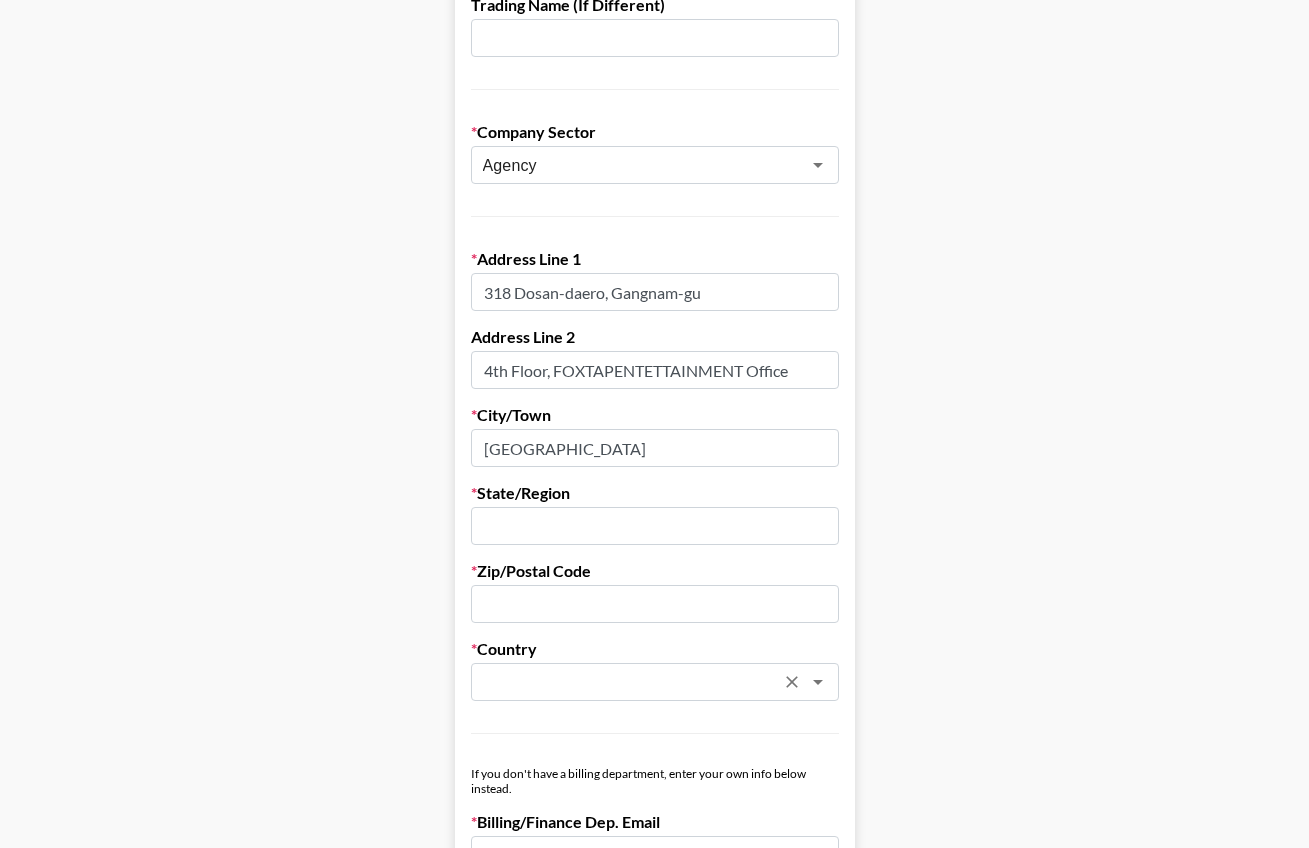 type on "Seoul" 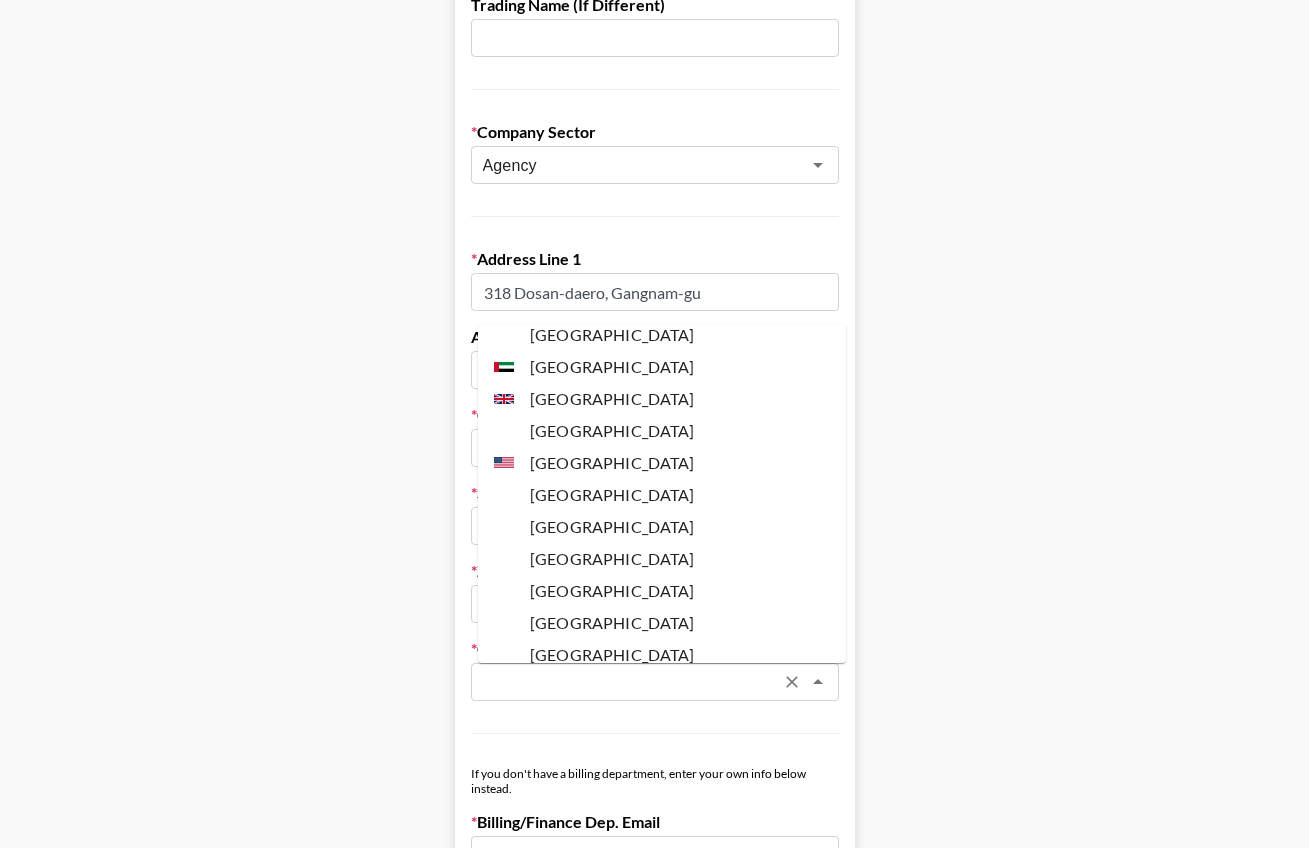 scroll, scrollTop: 7631, scrollLeft: 0, axis: vertical 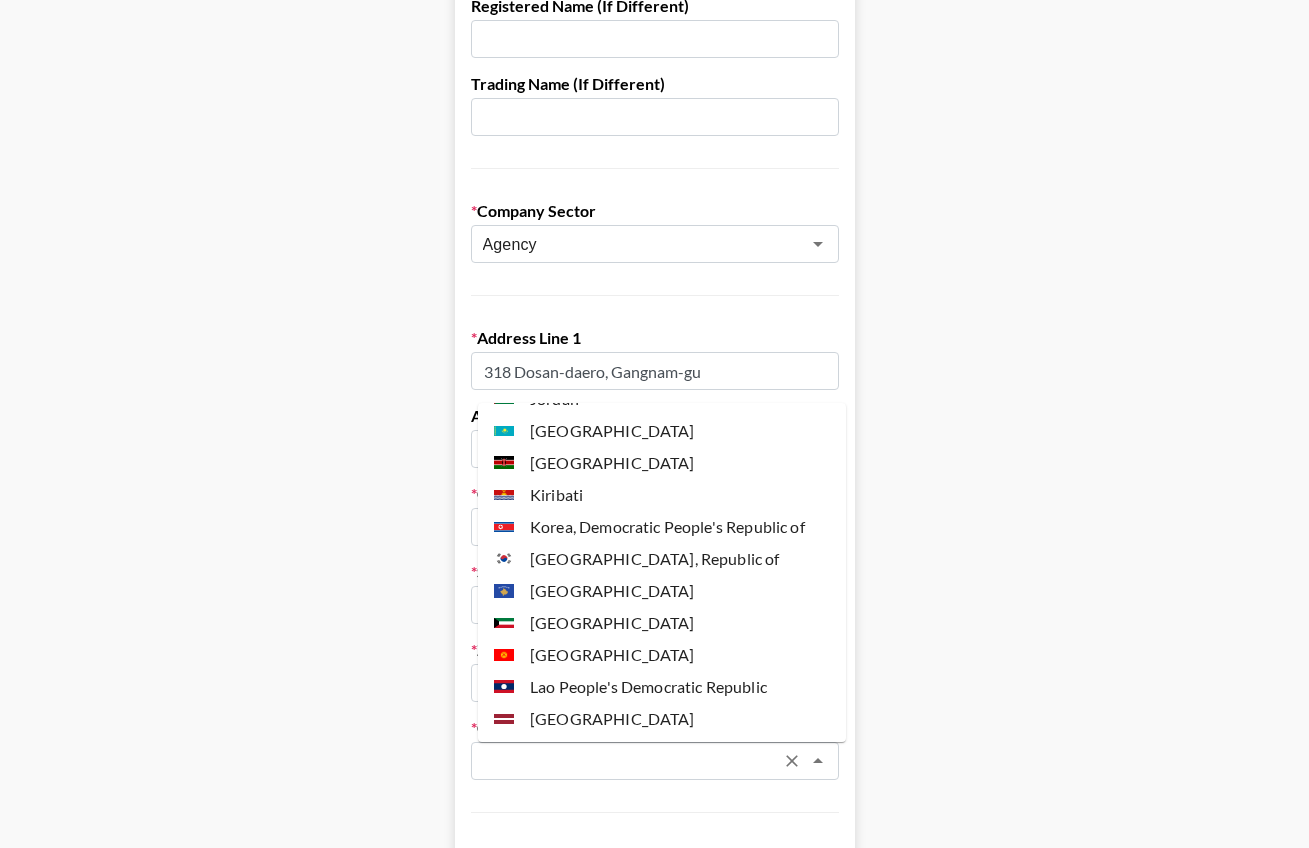 click on "[GEOGRAPHIC_DATA], Republic of" at bounding box center (662, 559) 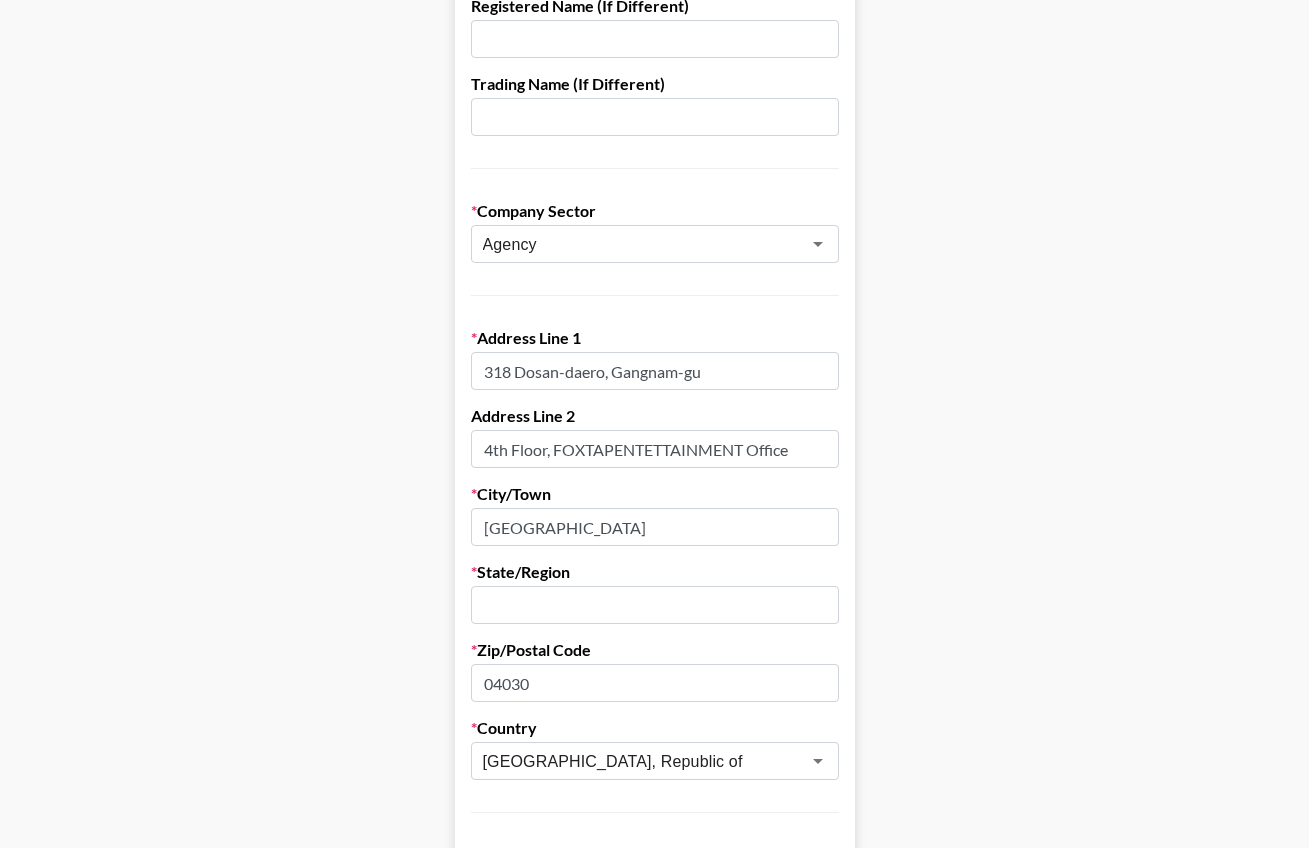 type on "04030" 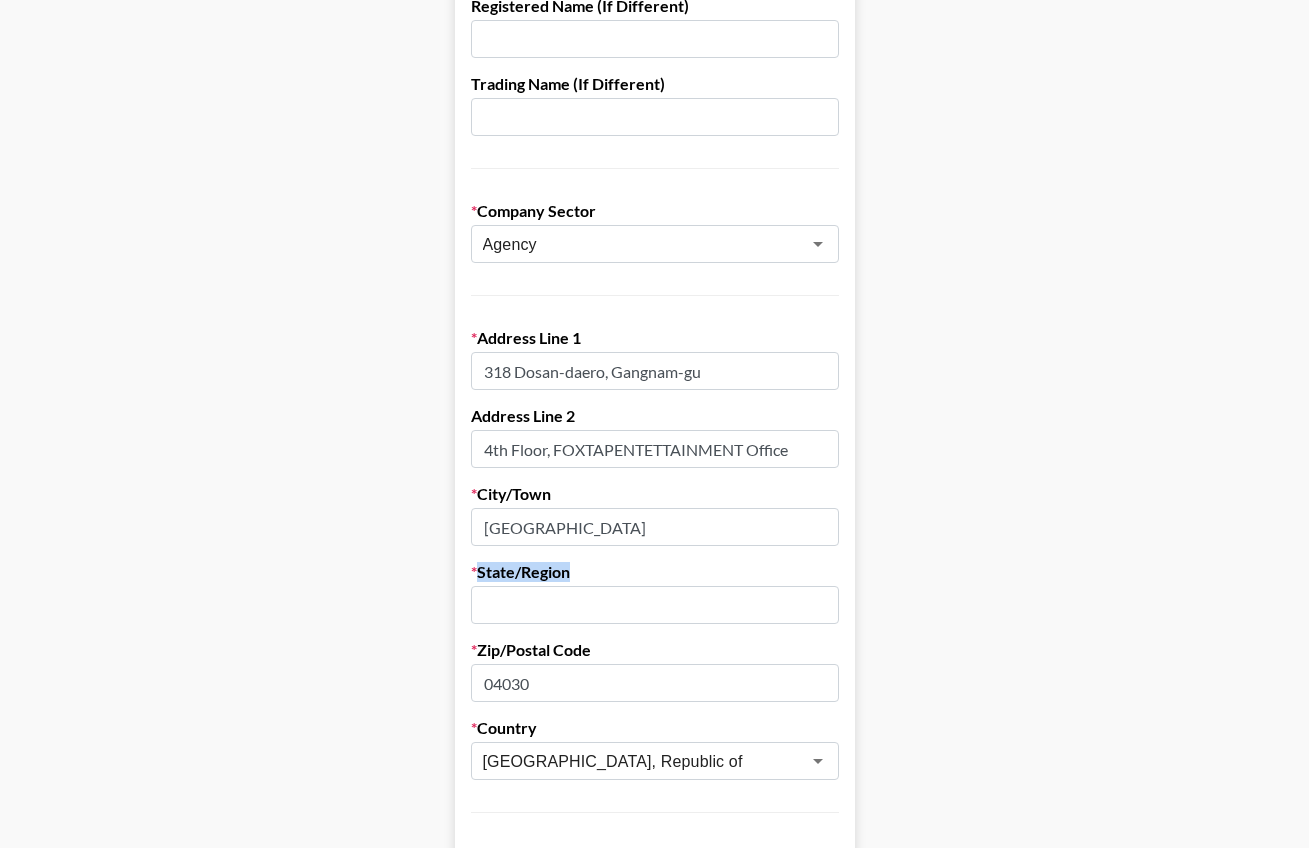 drag, startPoint x: 583, startPoint y: 570, endPoint x: 486, endPoint y: 572, distance: 97.020615 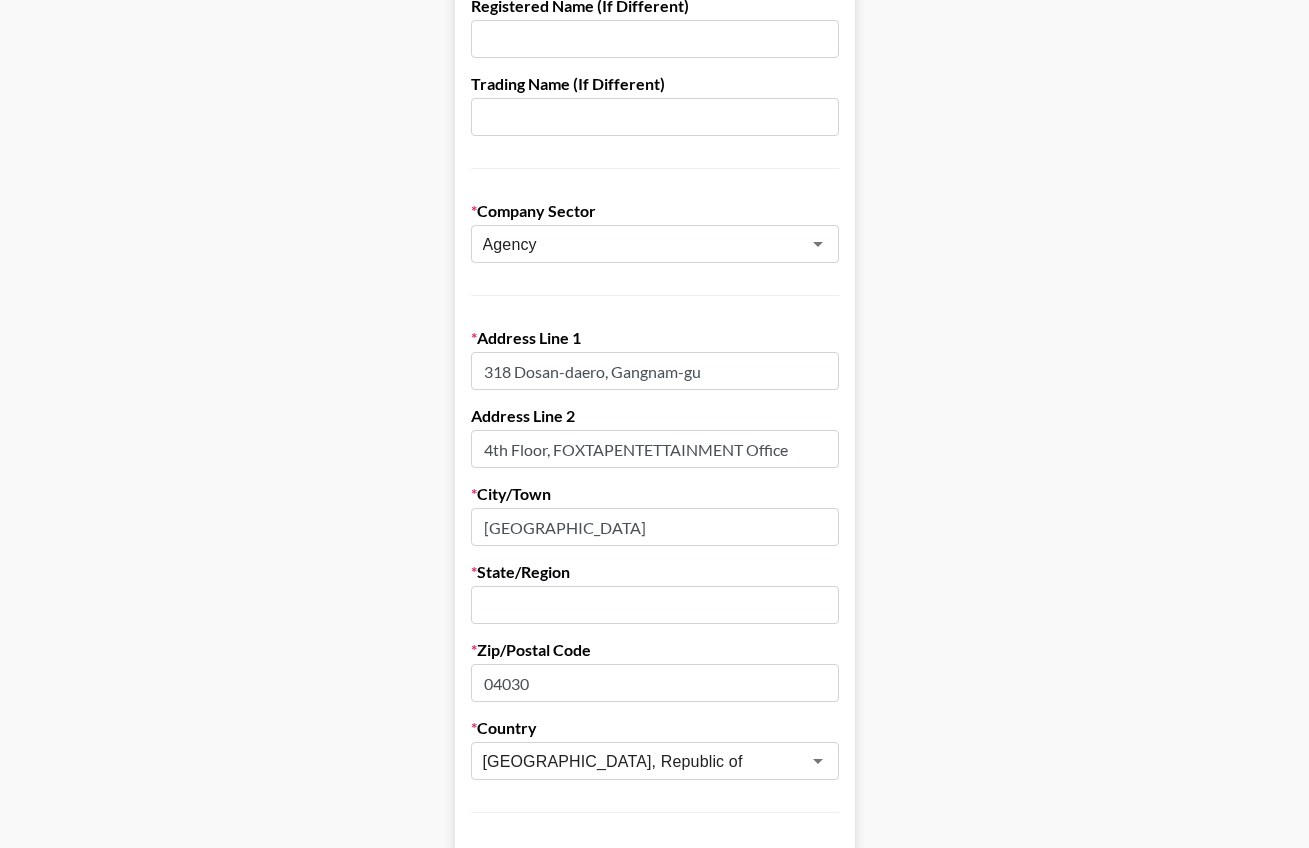 drag, startPoint x: 736, startPoint y: 378, endPoint x: 403, endPoint y: 351, distance: 334.0928 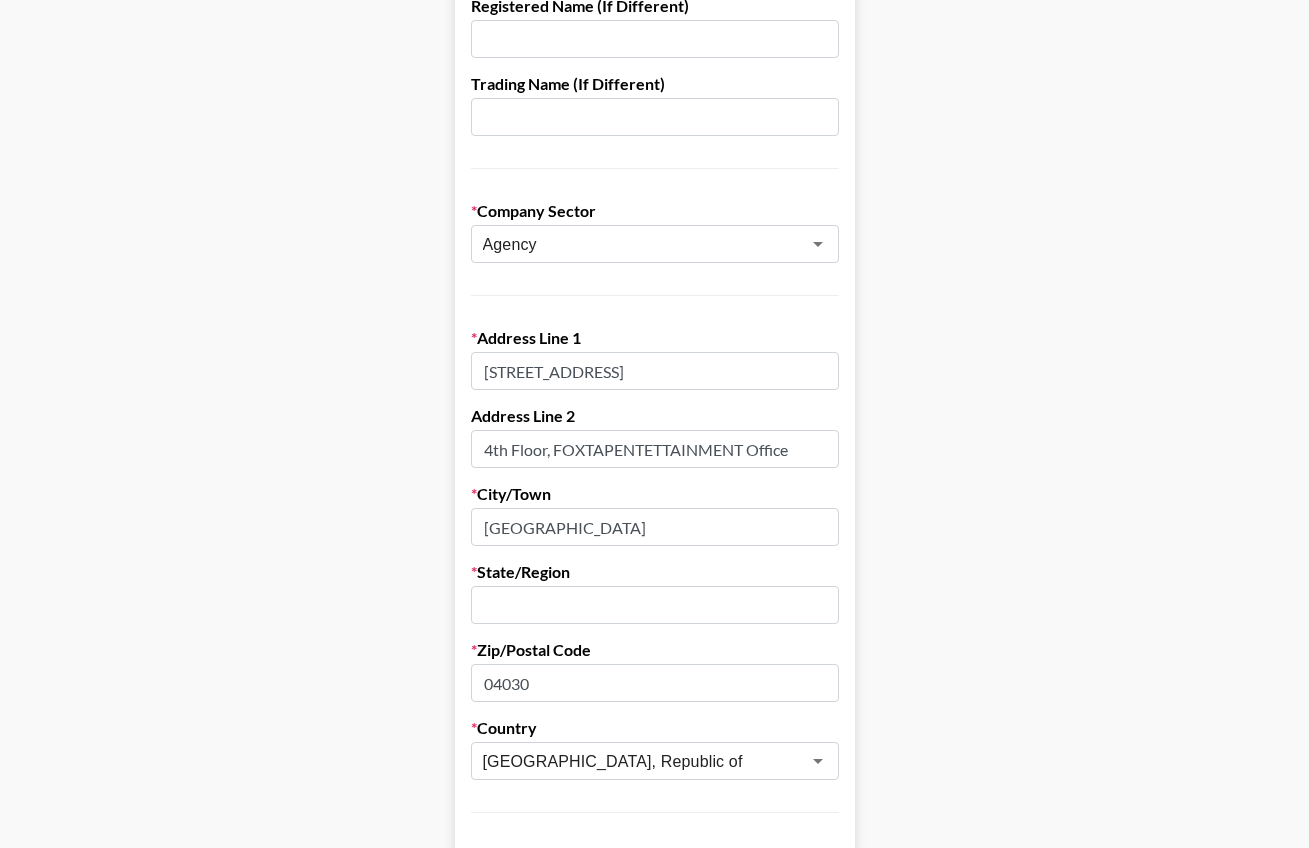 drag, startPoint x: 723, startPoint y: 373, endPoint x: 379, endPoint y: 353, distance: 344.5809 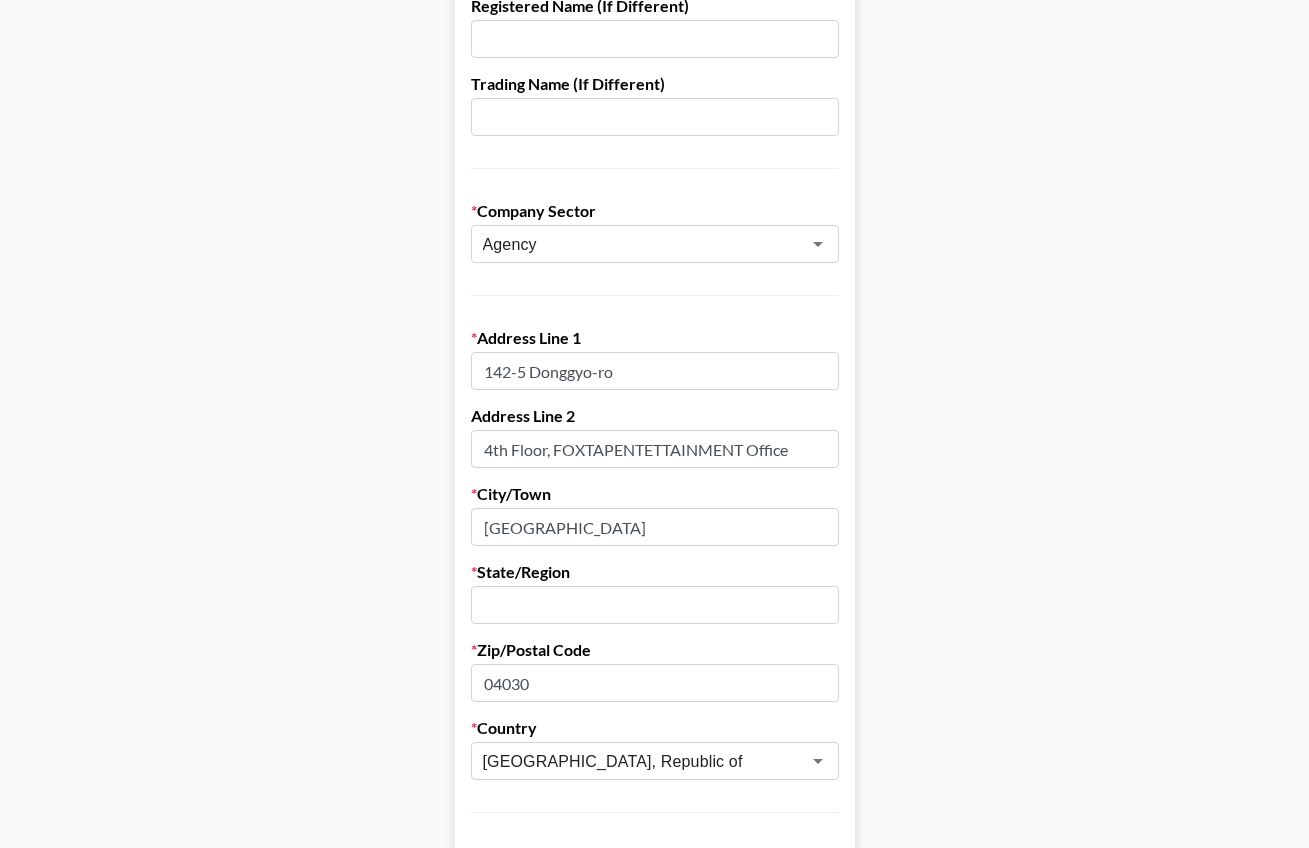 type on "142-5 Donggyo-ro" 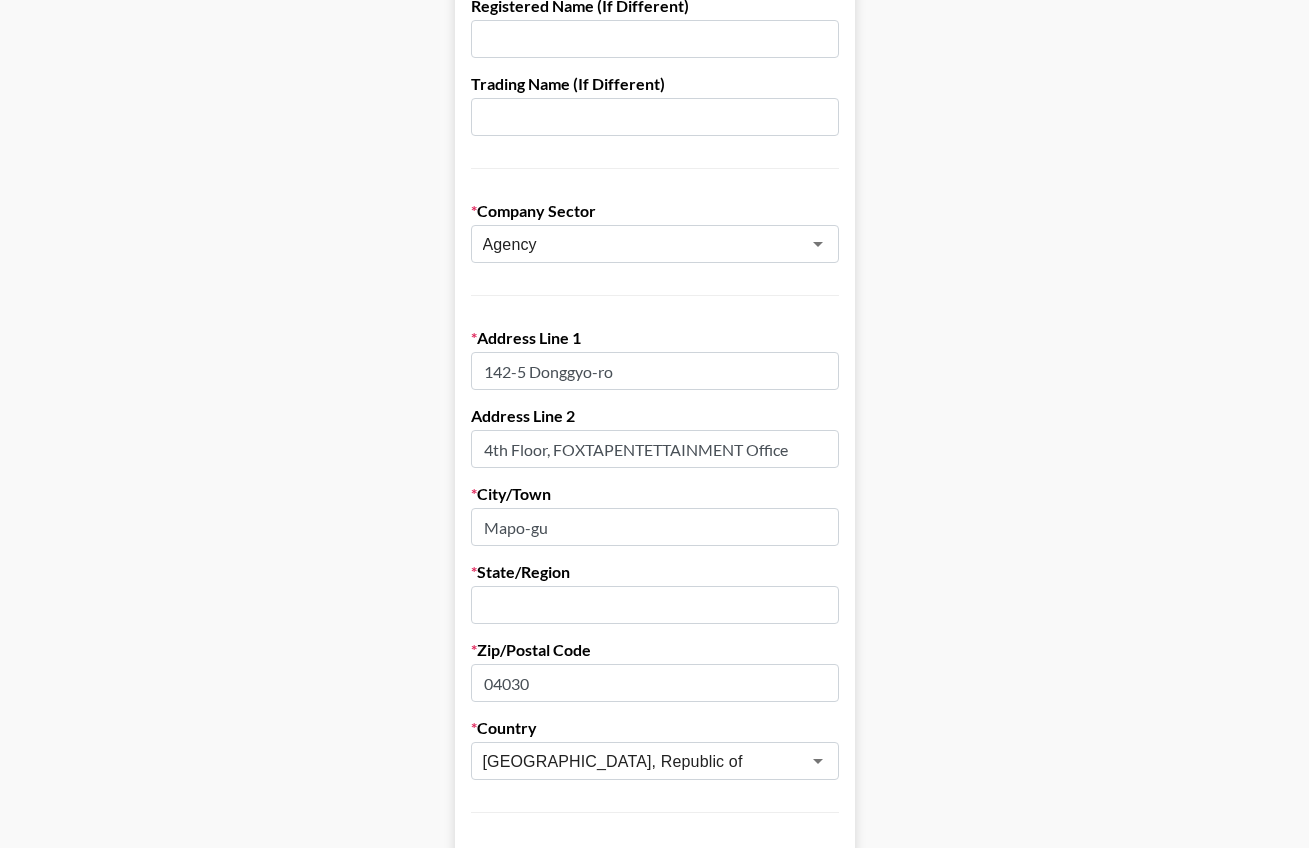 paste on "Seoul" 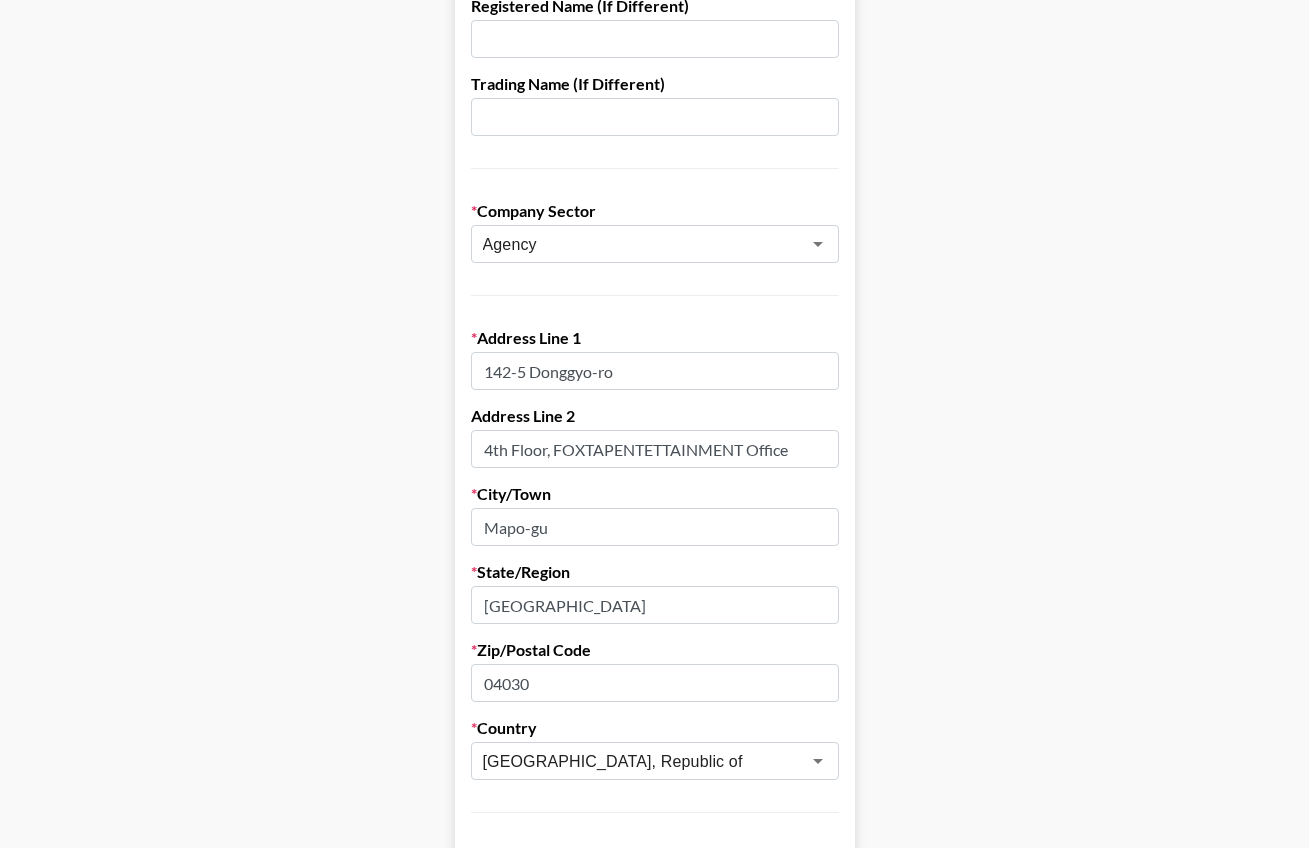 scroll, scrollTop: 671, scrollLeft: 0, axis: vertical 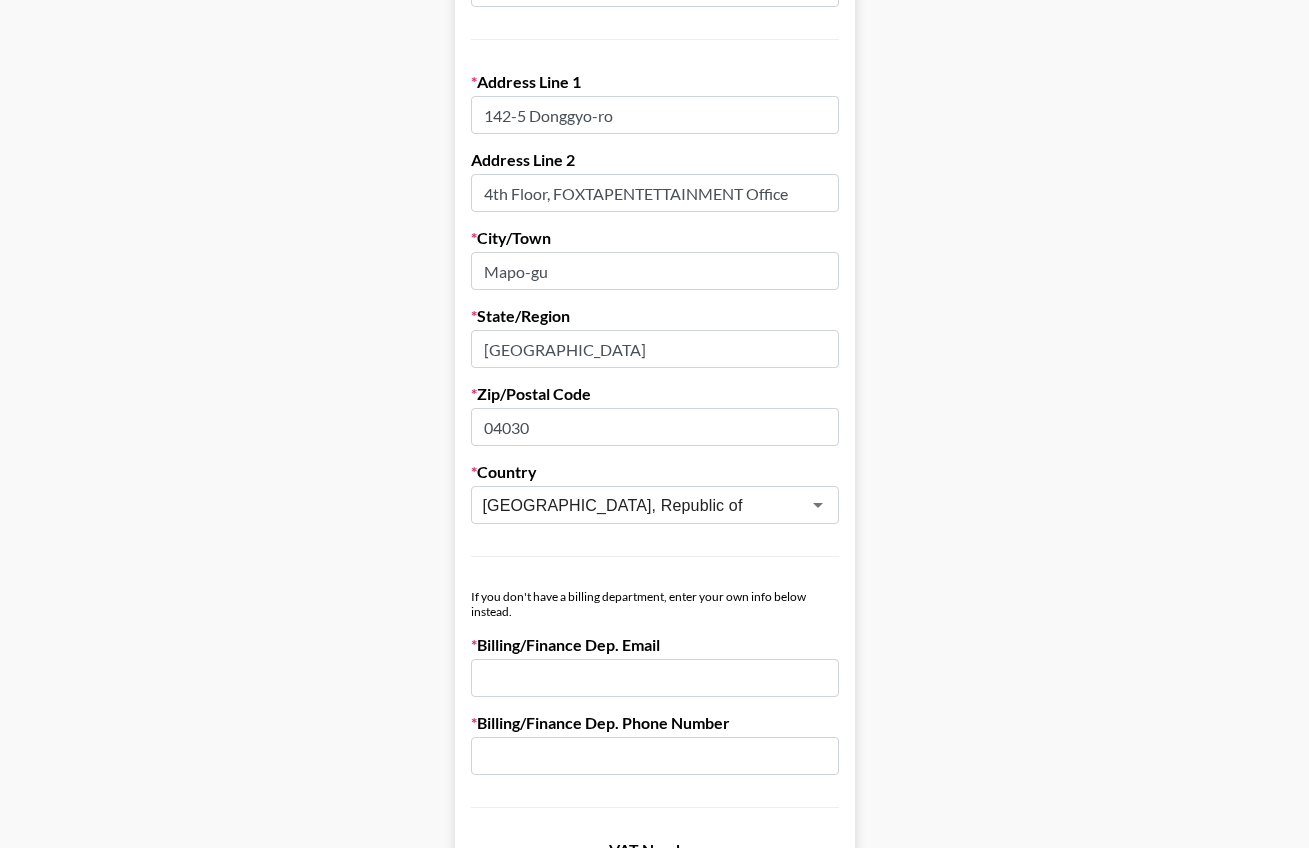 type on "Seoul" 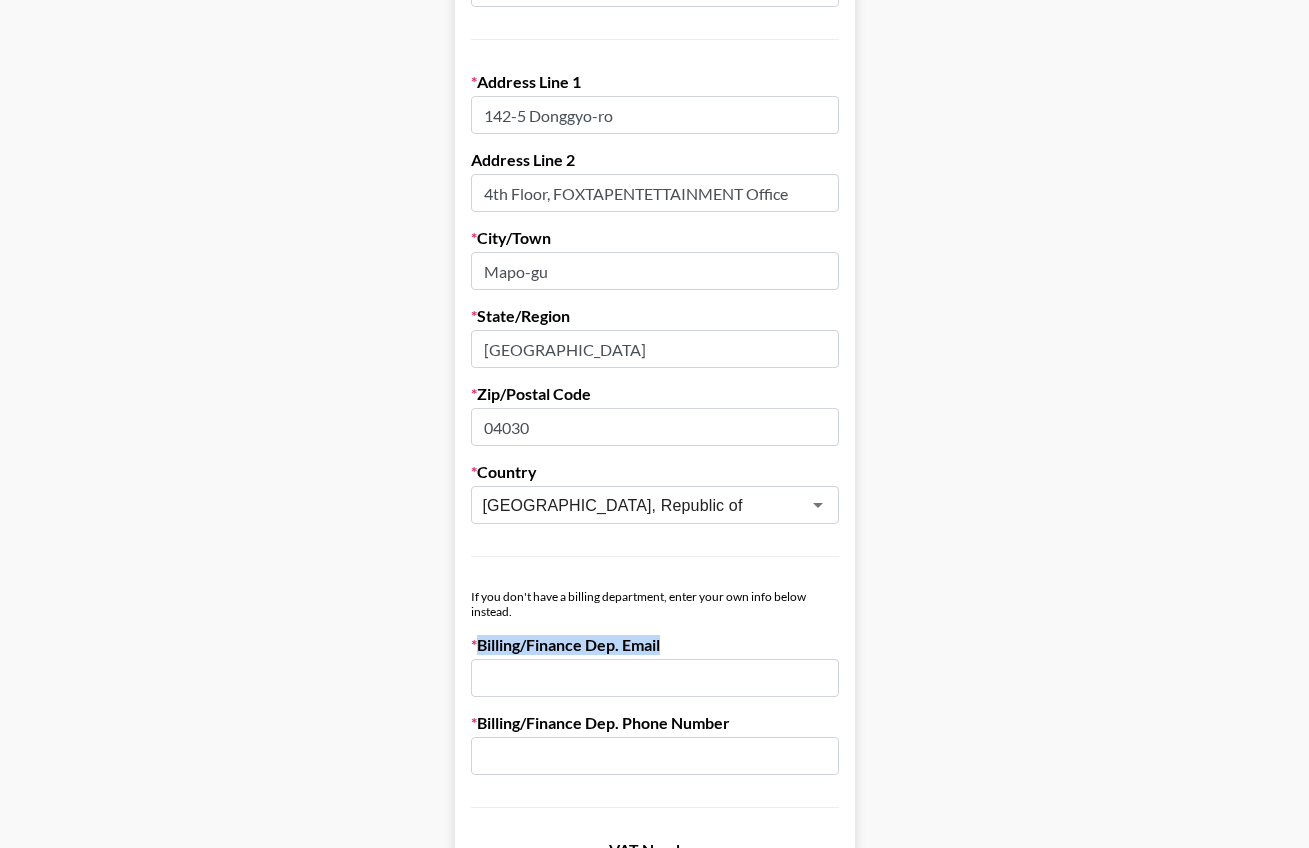 drag, startPoint x: 692, startPoint y: 644, endPoint x: 485, endPoint y: 644, distance: 207 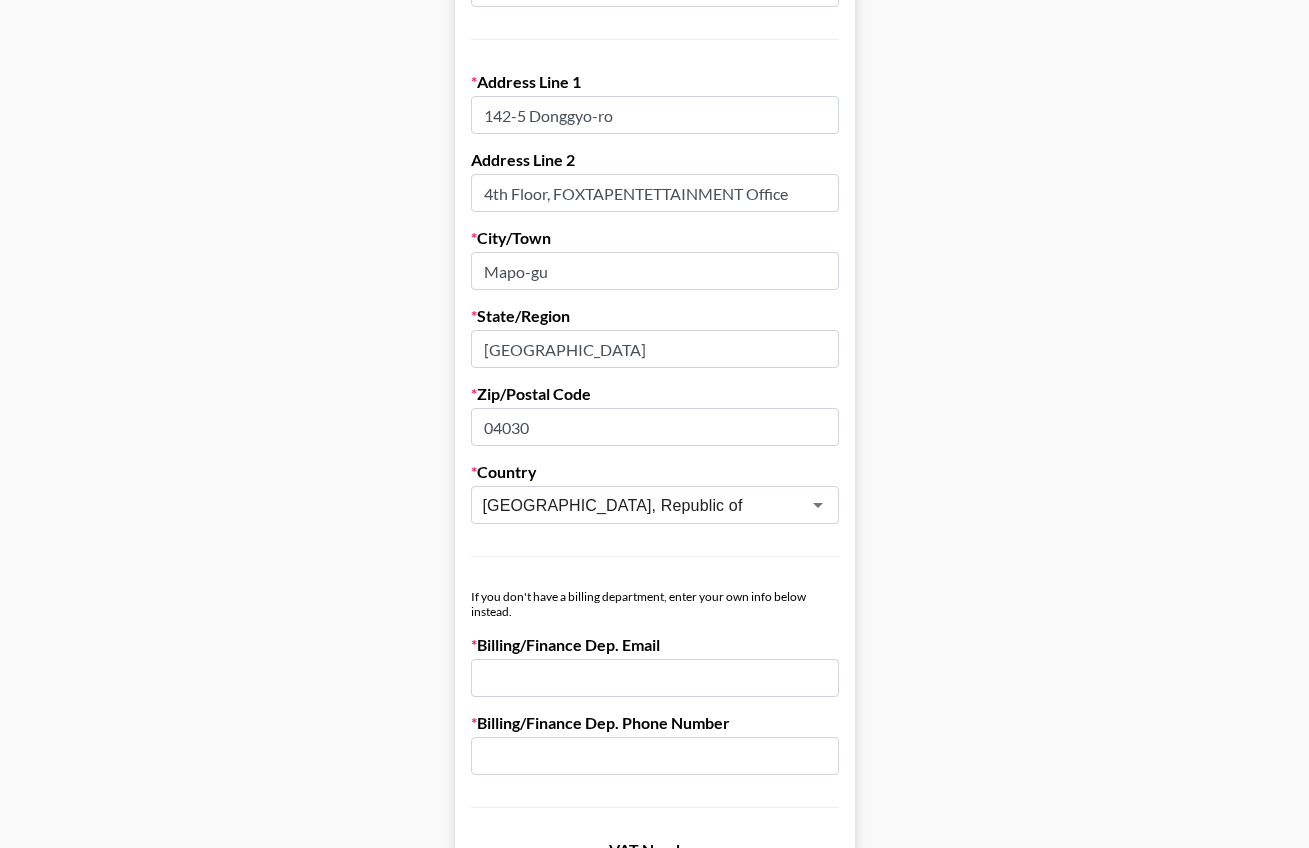 paste on "foxtrapent@foxtrapentertainment.com" 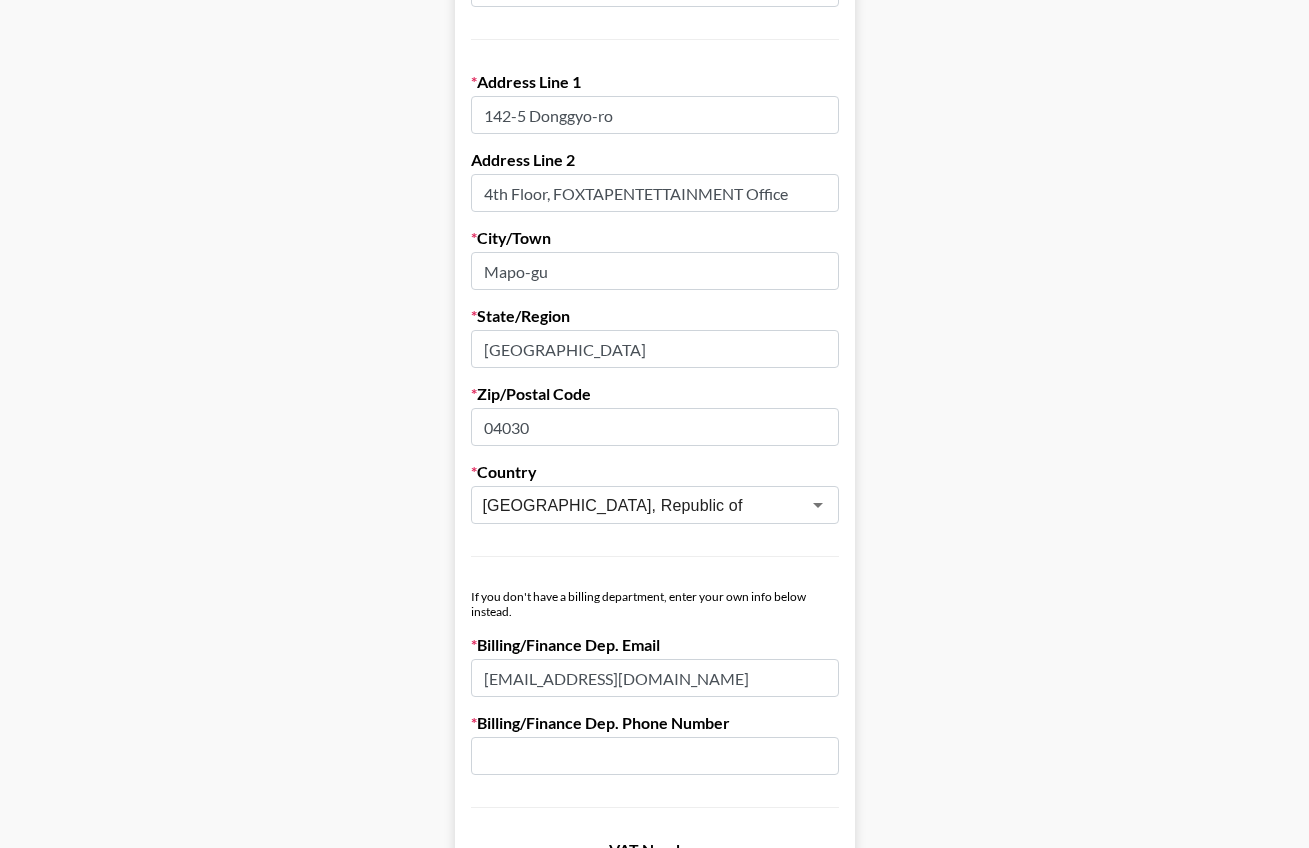 type on "foxtrapent@foxtrapentertainment.com" 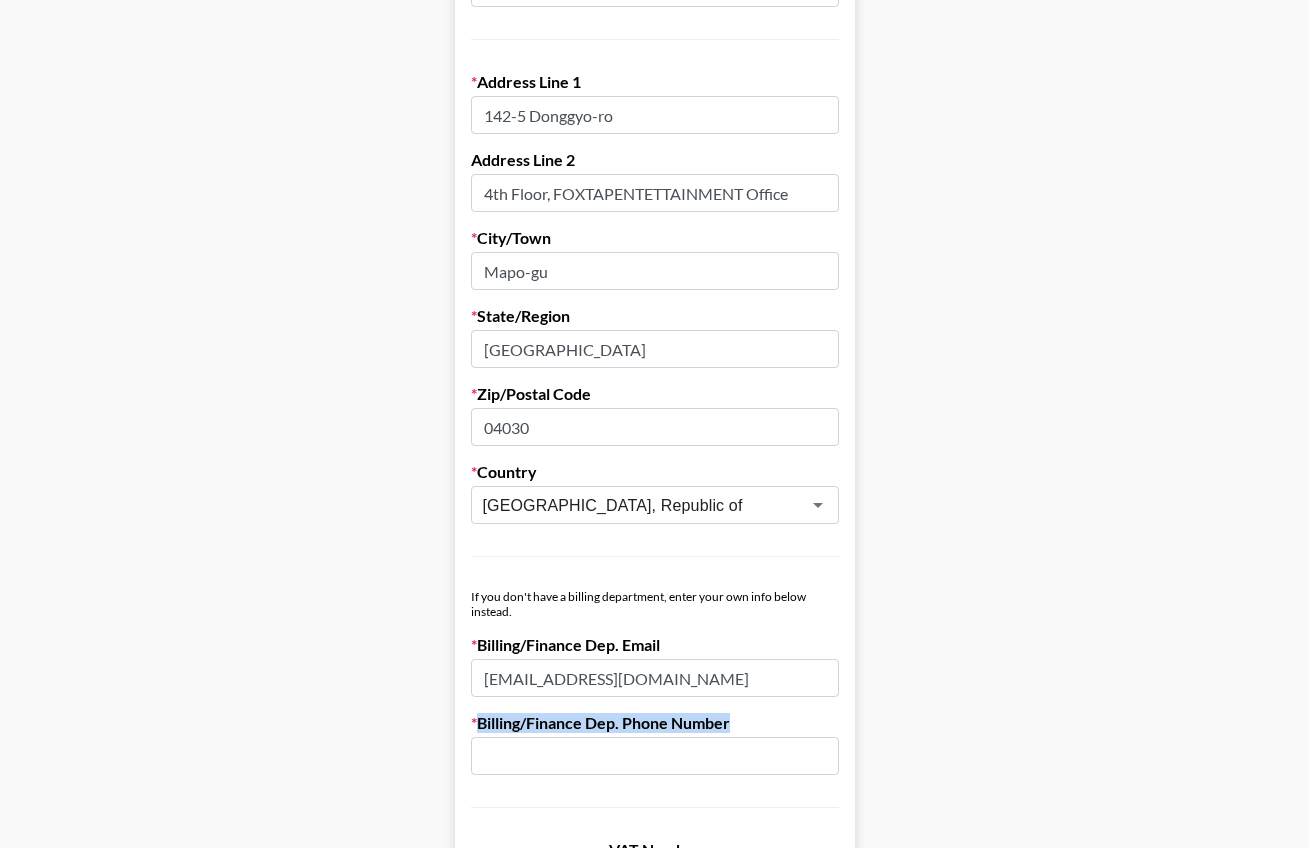 drag, startPoint x: 757, startPoint y: 720, endPoint x: 513, endPoint y: 712, distance: 244.13112 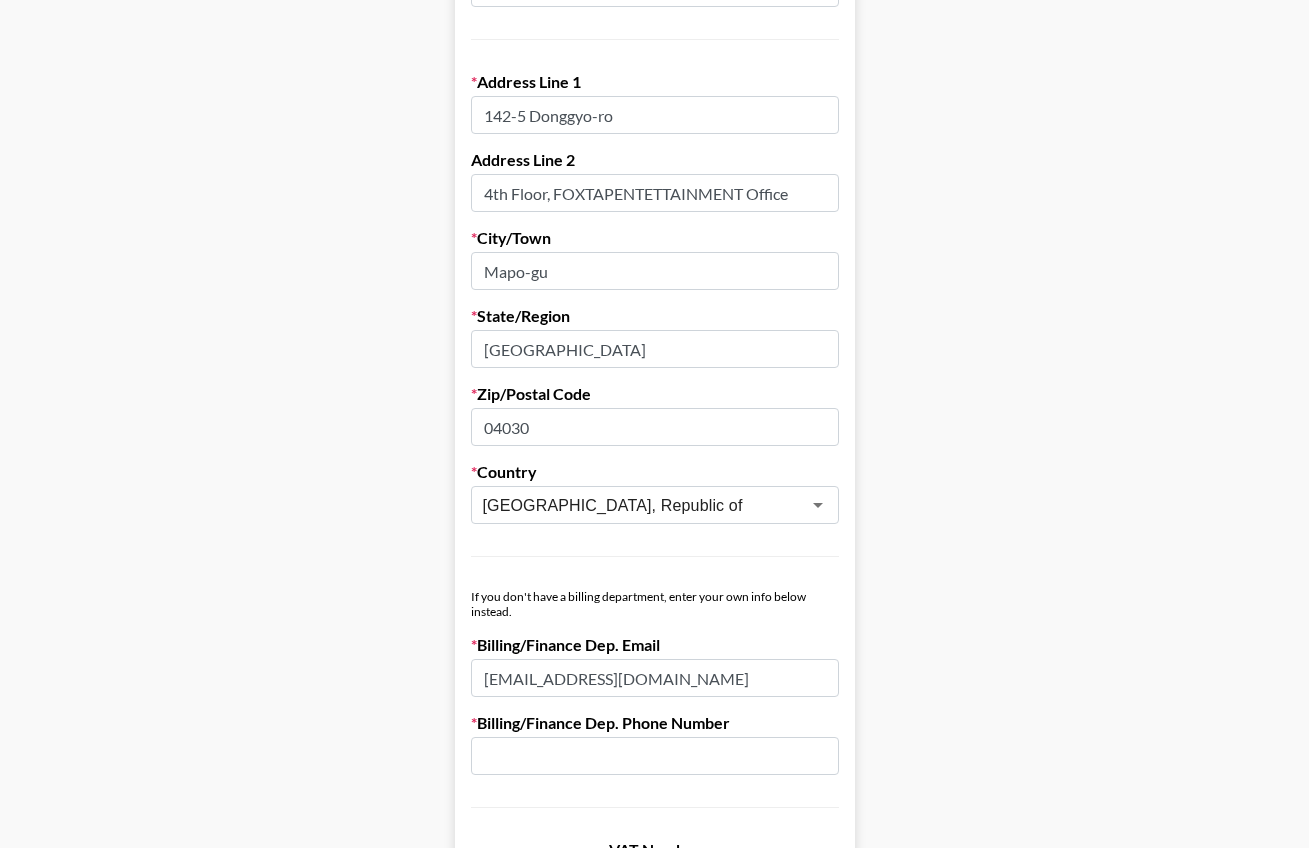 paste on "+82-2-123-4567" 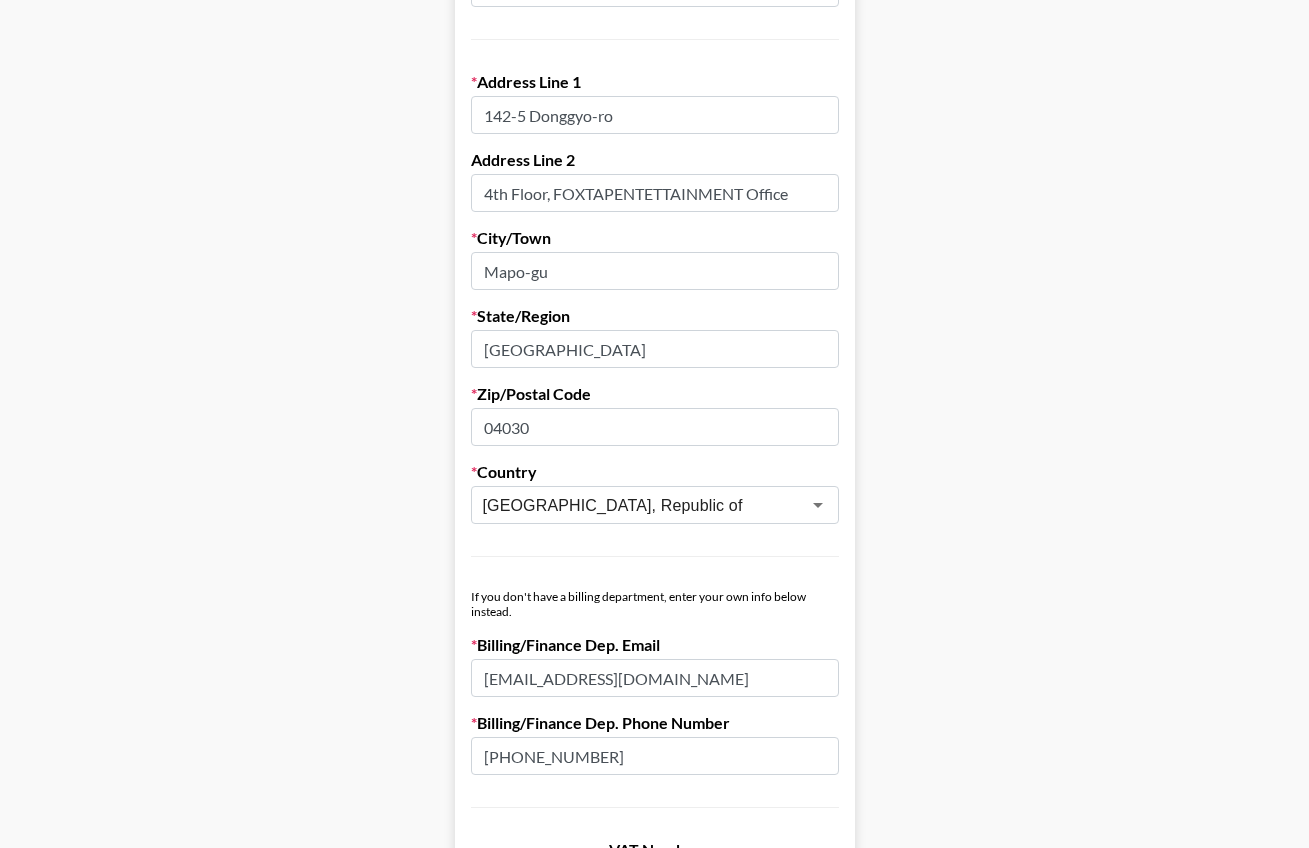 click on "+82-2-123-4567" at bounding box center (655, 756) 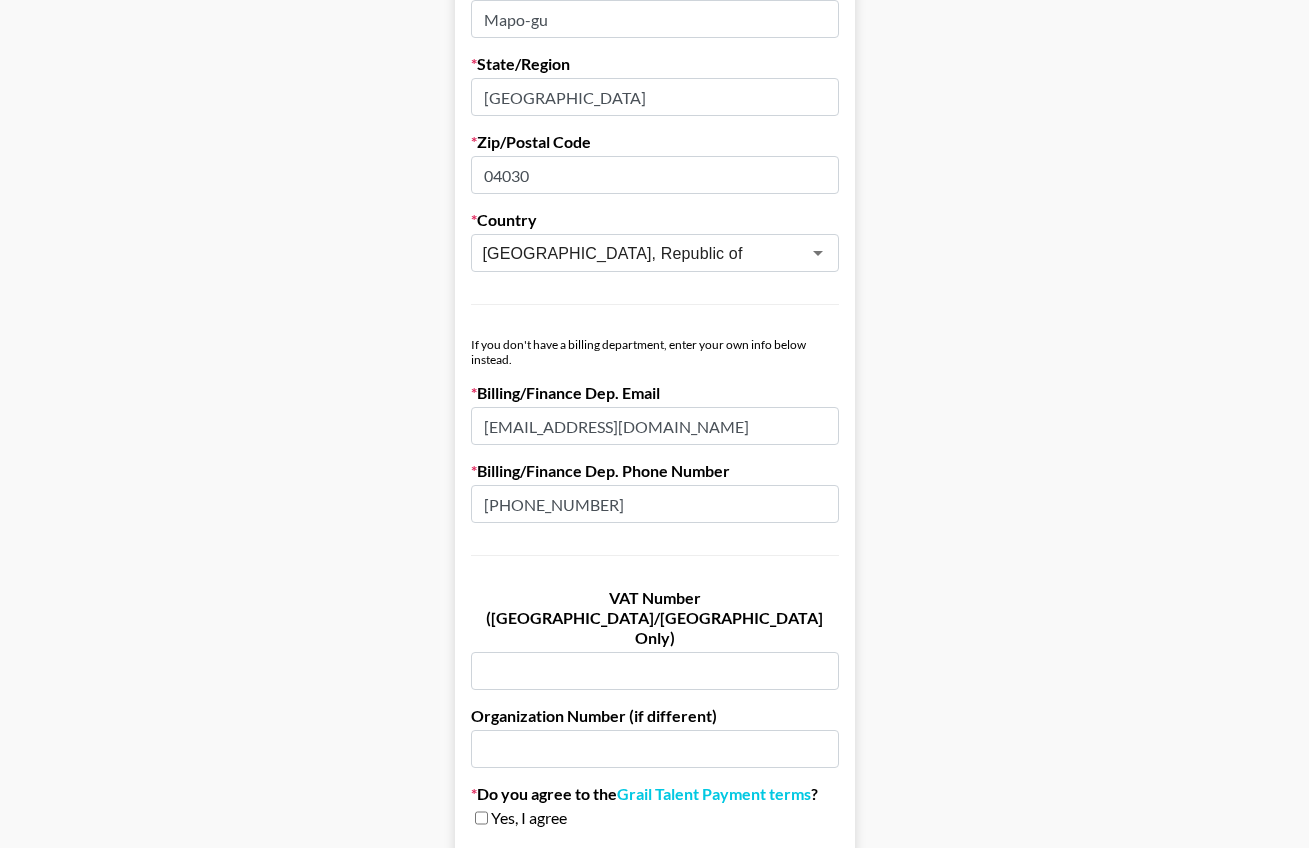 scroll, scrollTop: 968, scrollLeft: 0, axis: vertical 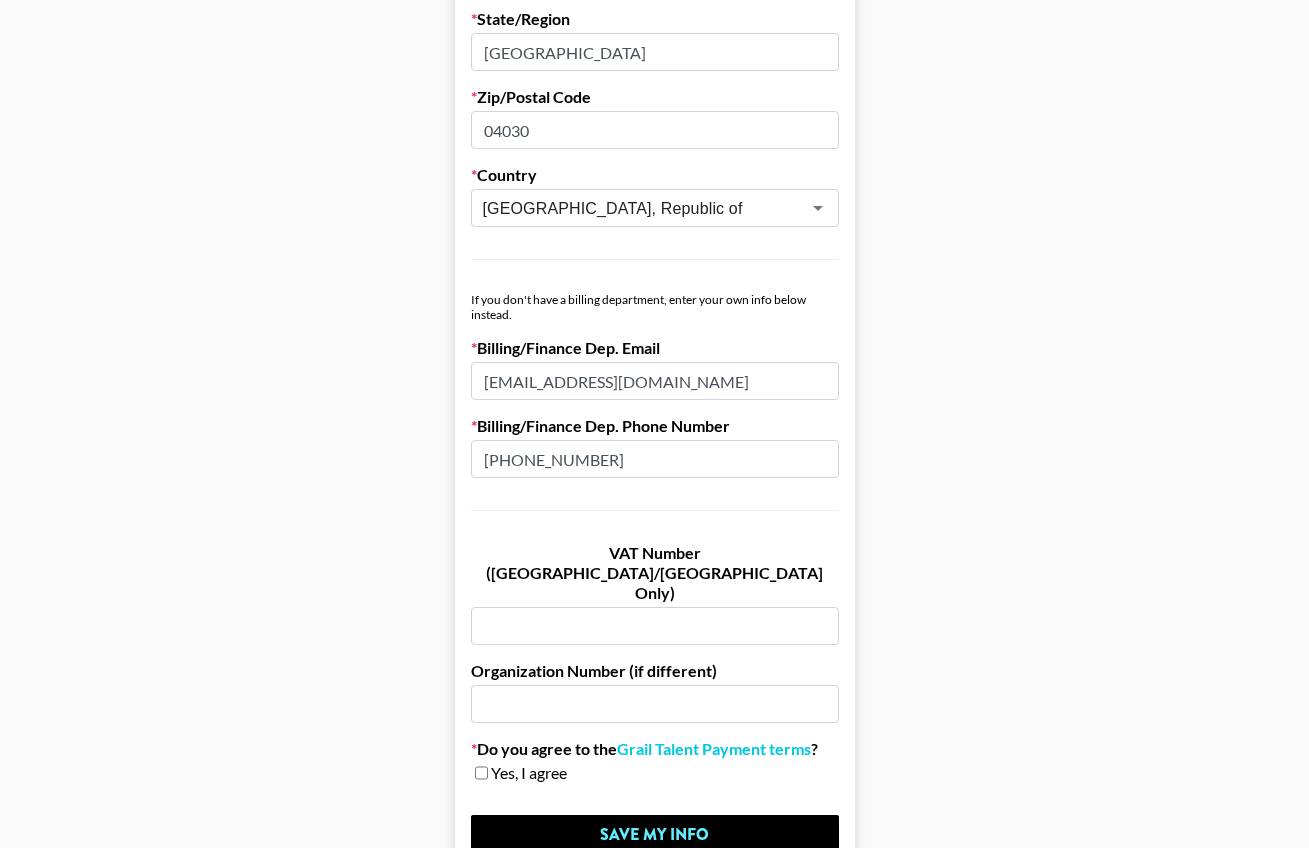 type on "+82-10-7178-4522" 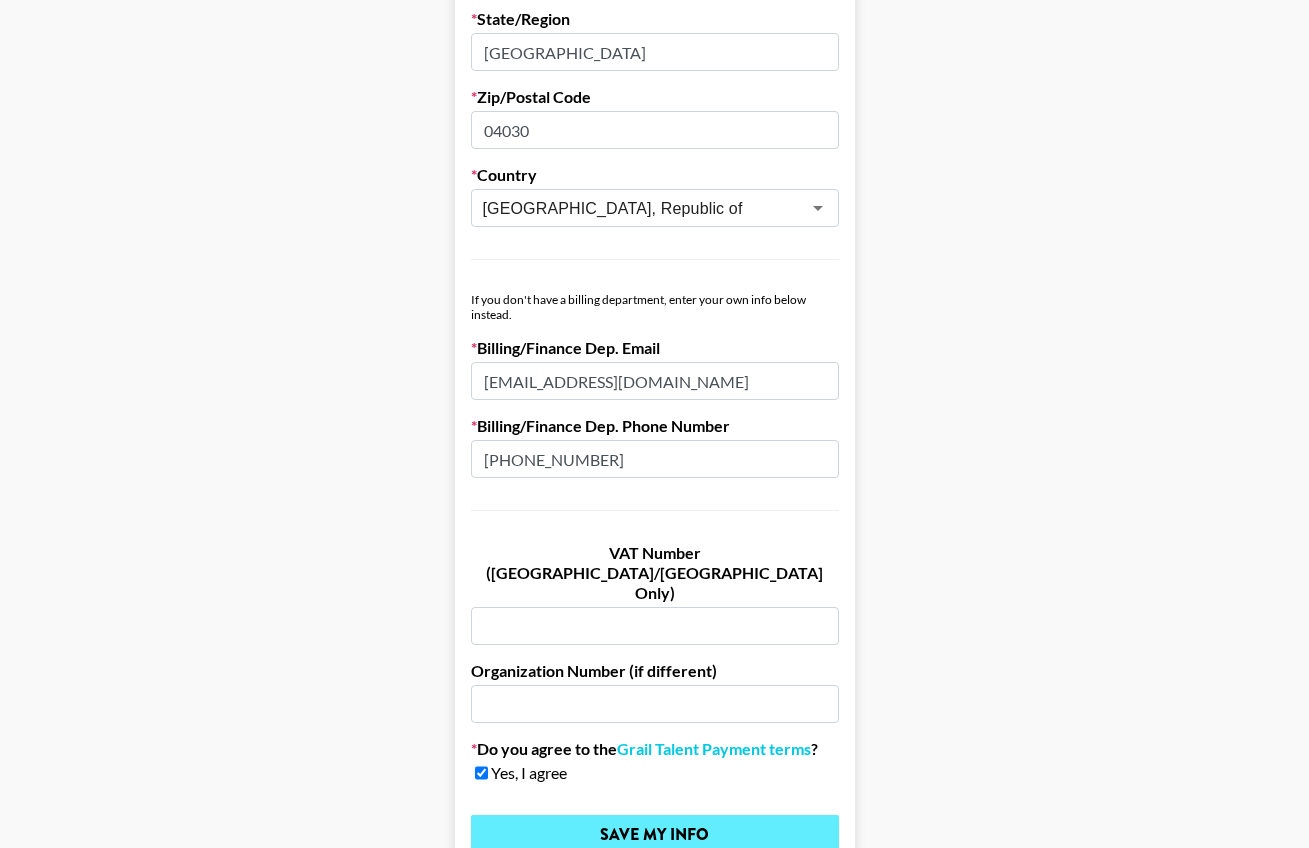 click on "Save My Info" at bounding box center [655, 835] 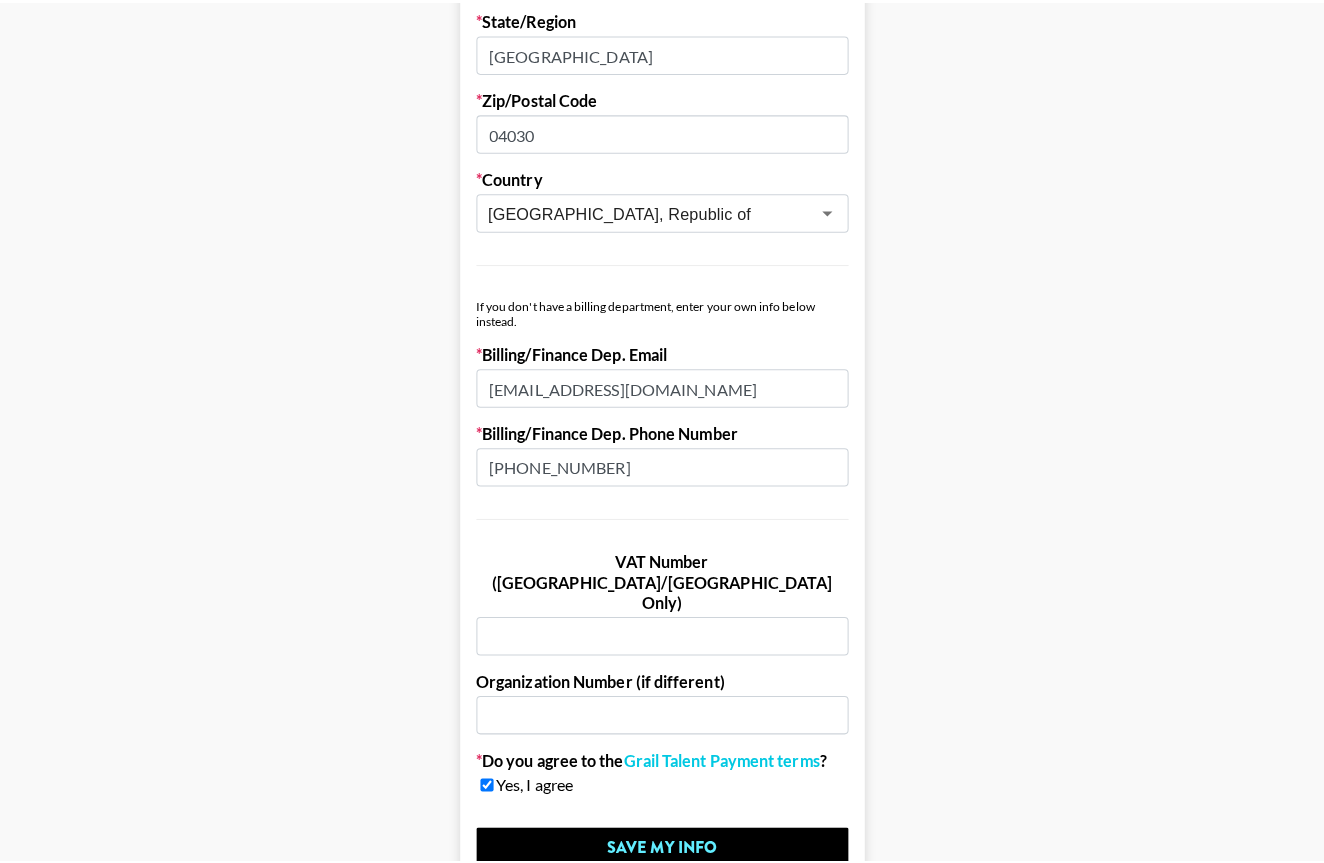 scroll, scrollTop: 0, scrollLeft: 0, axis: both 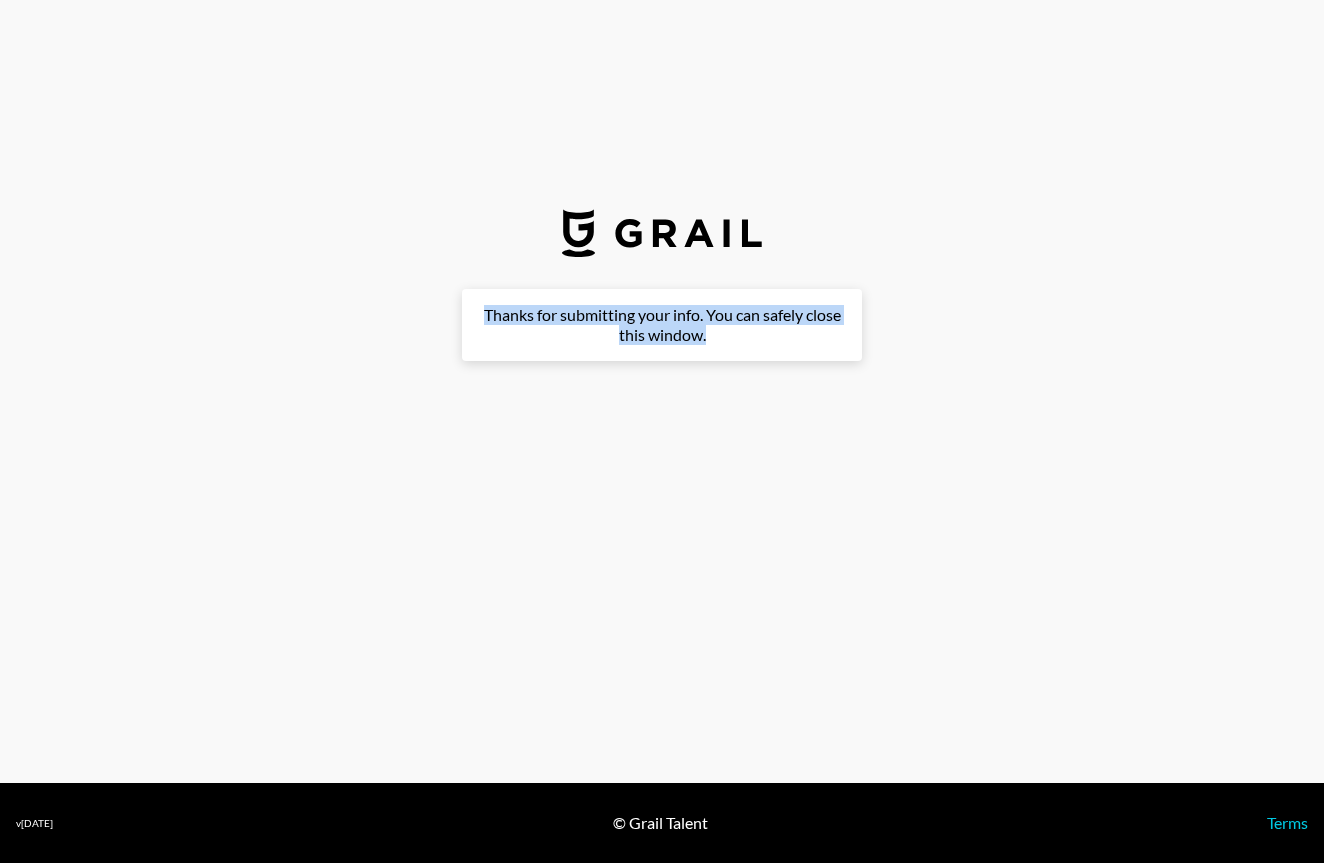drag, startPoint x: 483, startPoint y: 316, endPoint x: 844, endPoint y: 368, distance: 364.72592 